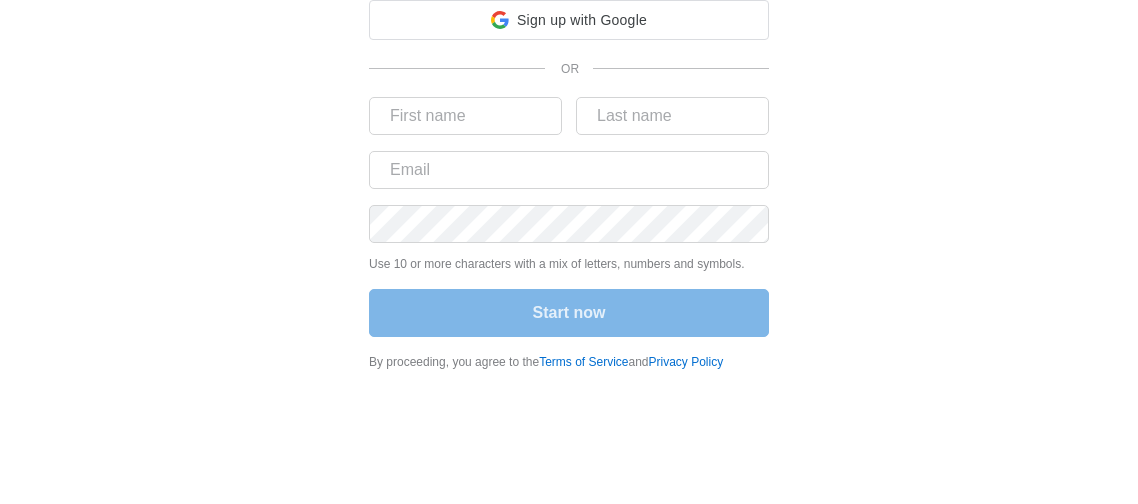scroll, scrollTop: 0, scrollLeft: 0, axis: both 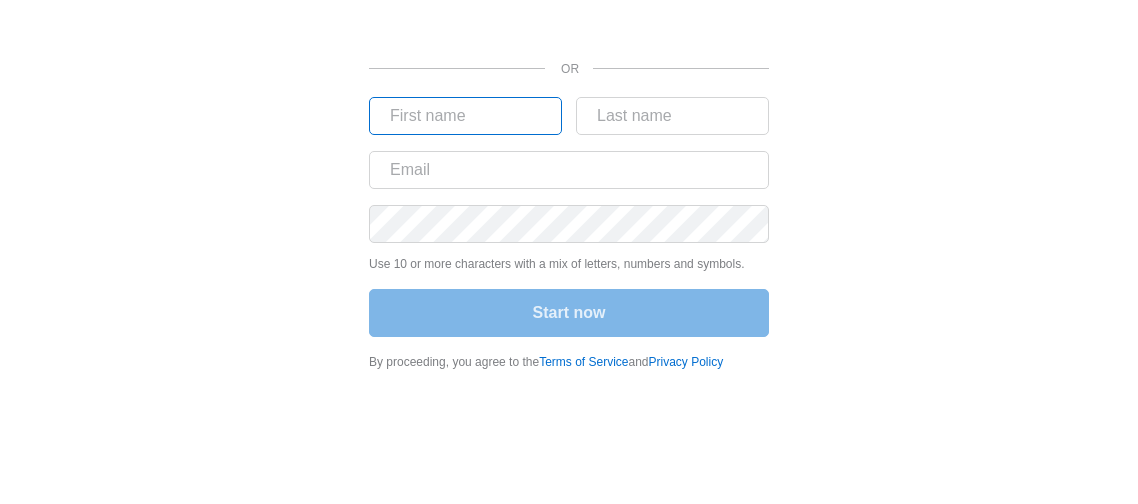 click at bounding box center (465, 116) 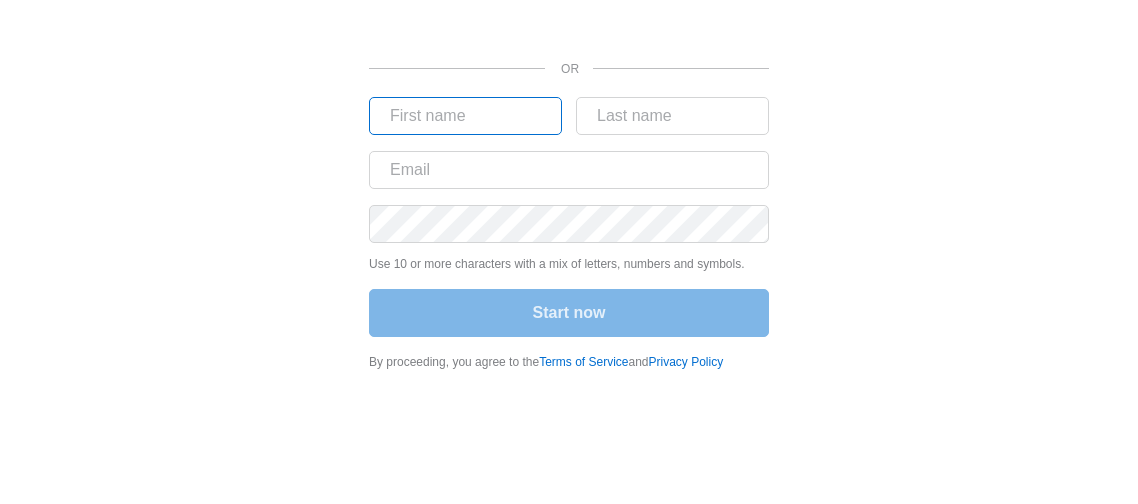 type on "Kymier" 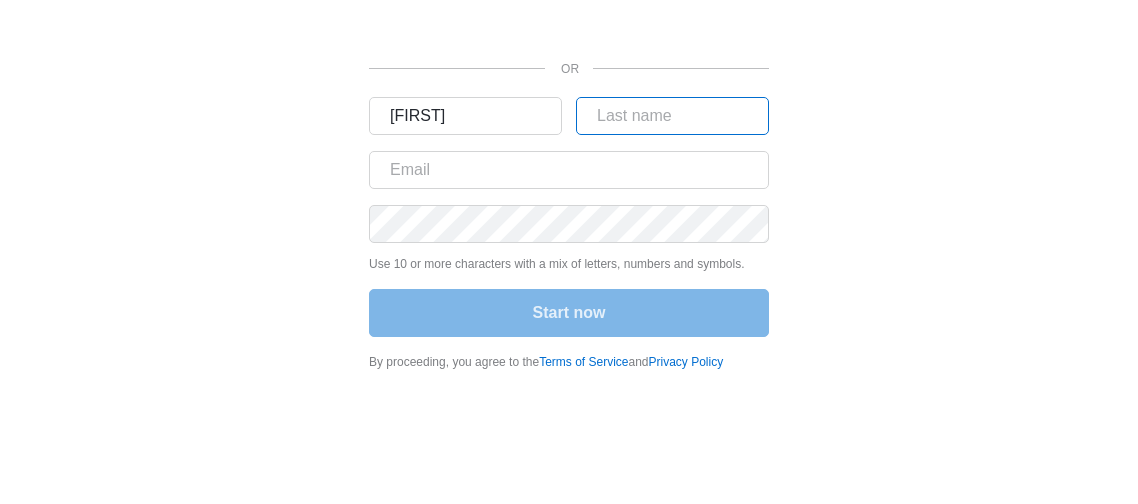 type on "Perkins" 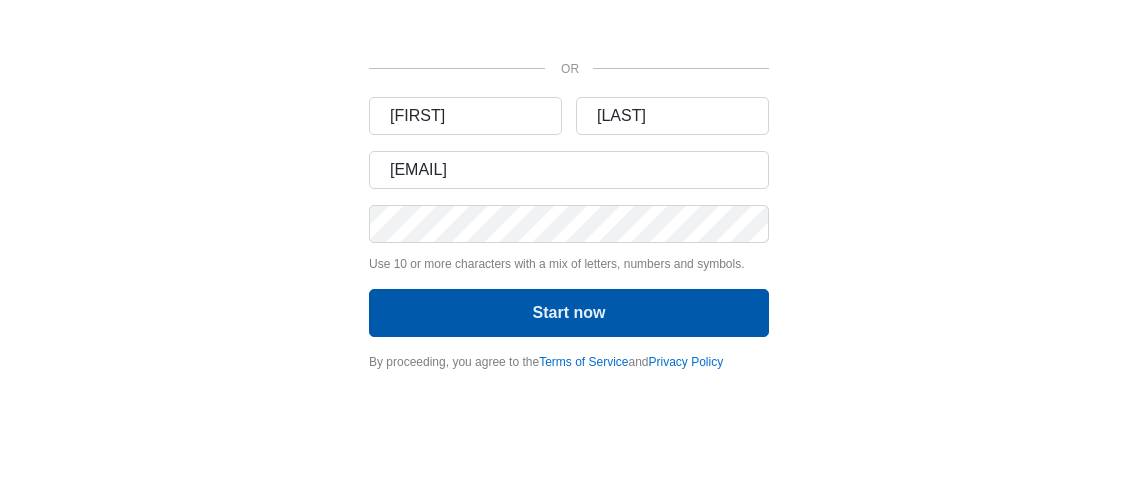 click on "Start now" at bounding box center (569, 313) 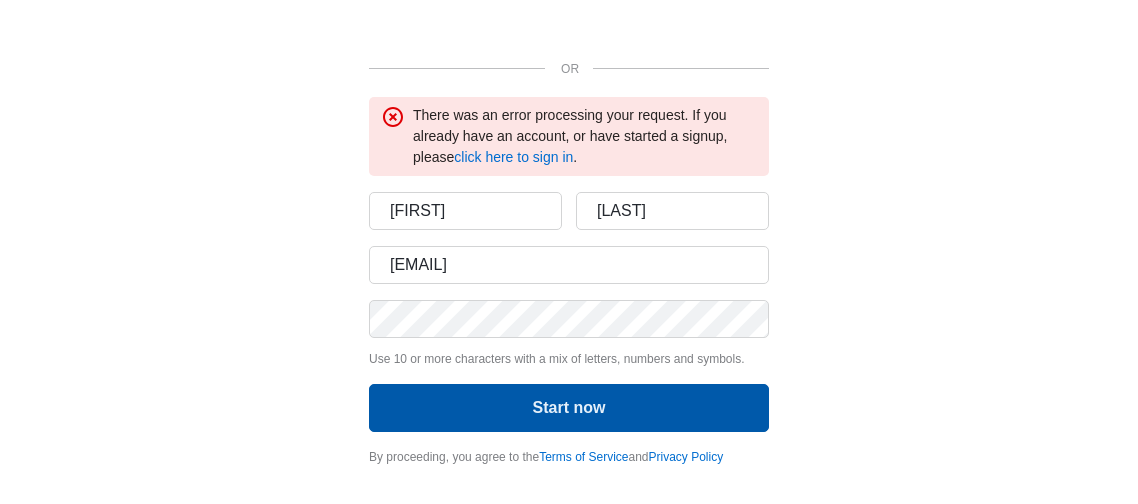 click on "Start now" at bounding box center (569, 408) 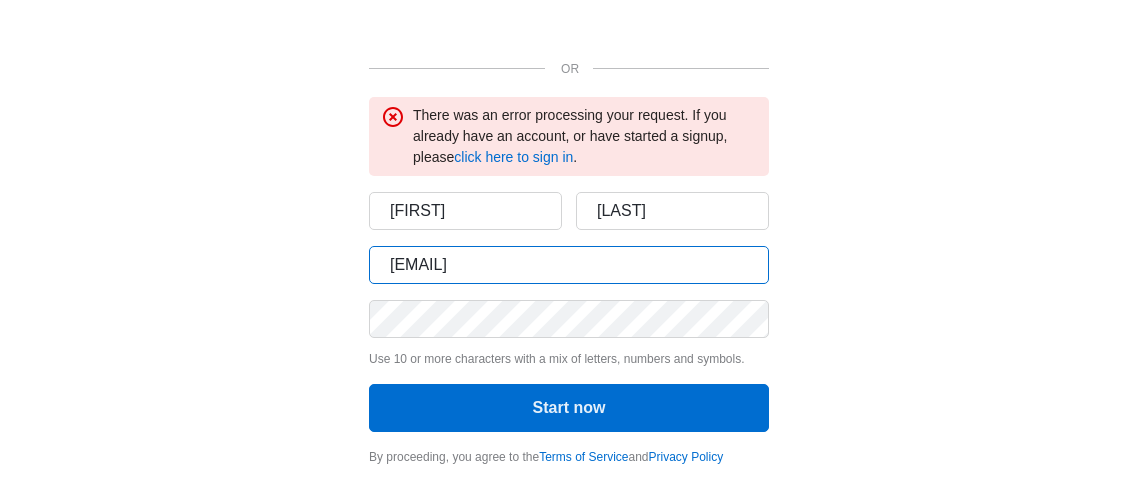 click on "kymierperkins04@gmail.com" at bounding box center (569, 265) 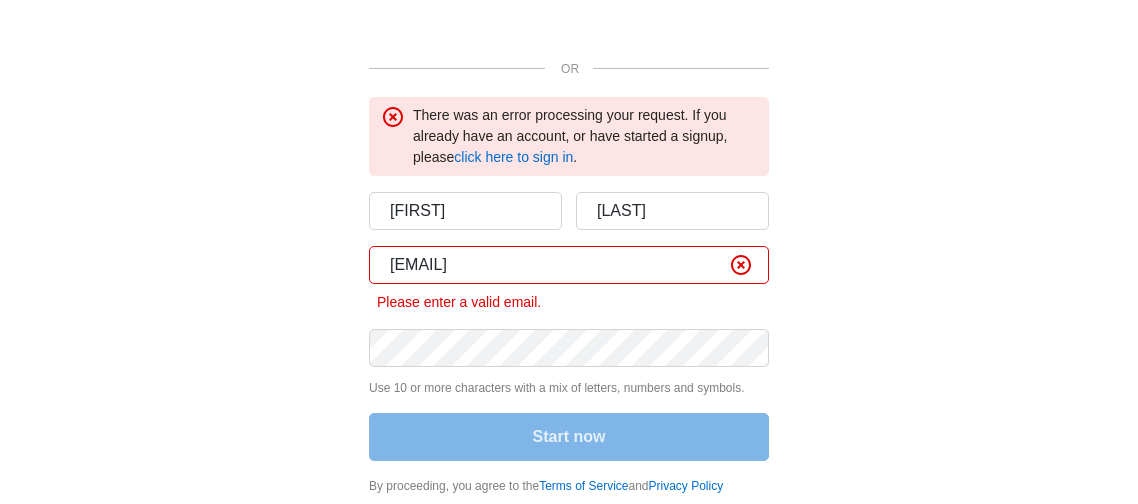 type on "kymierperkins04@gmail.com" 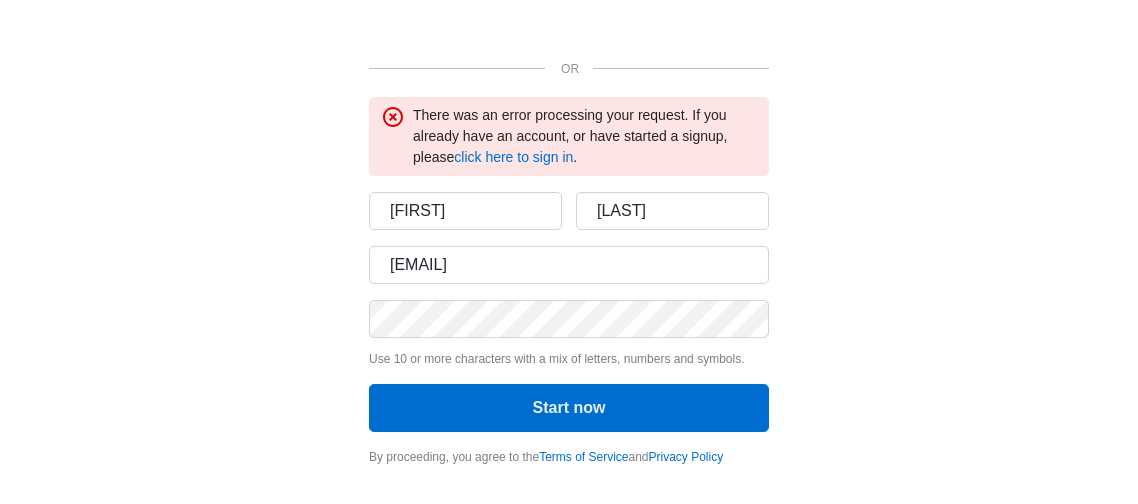 click on "OR There was an error processing your request.  If you already have an account, or have started a signup, please  click here to sign in . Kymier Perkins kymierperkins04@gmail.com Use 10 or more characters with a mix of letters, numbers and symbols. Start now By proceeding, you agree to the  Terms of Service  and  Privacy Policy" at bounding box center [568, 239] 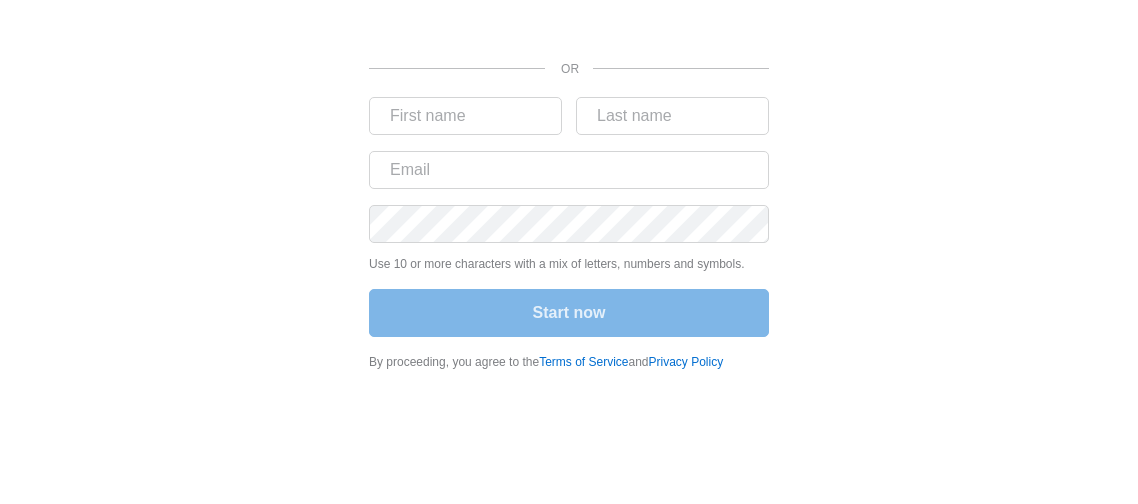 scroll, scrollTop: 0, scrollLeft: 0, axis: both 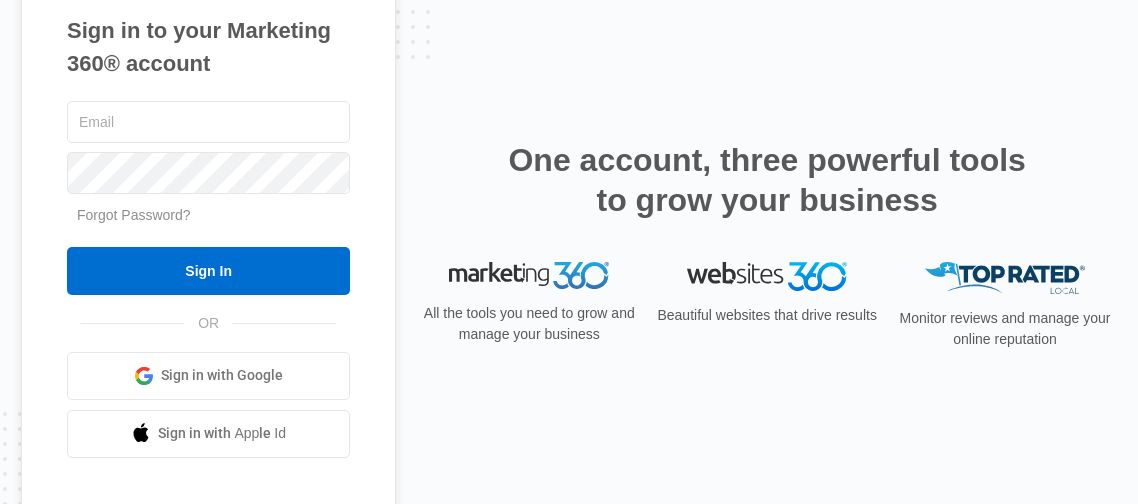 click on "Sign in with Google" at bounding box center (222, 375) 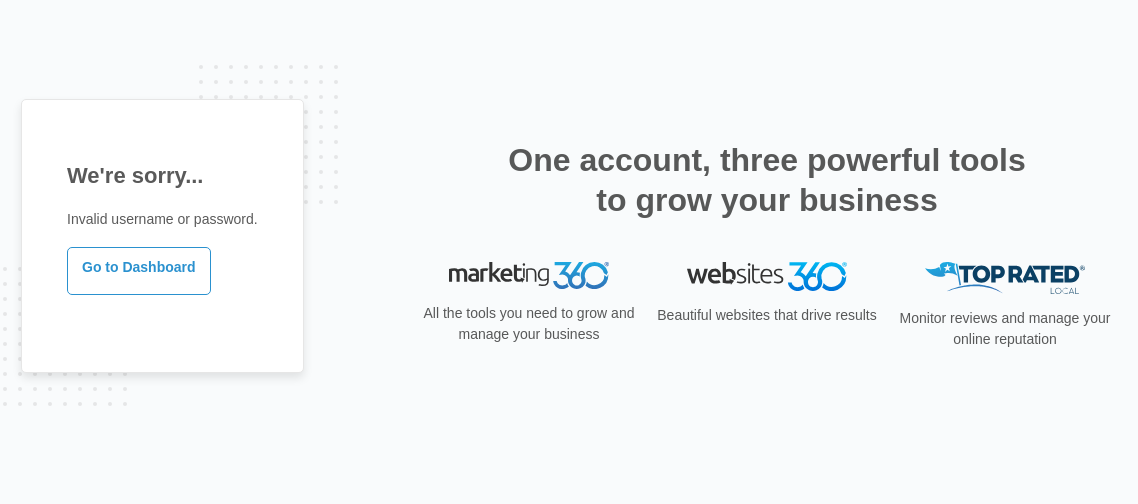 scroll, scrollTop: 0, scrollLeft: 0, axis: both 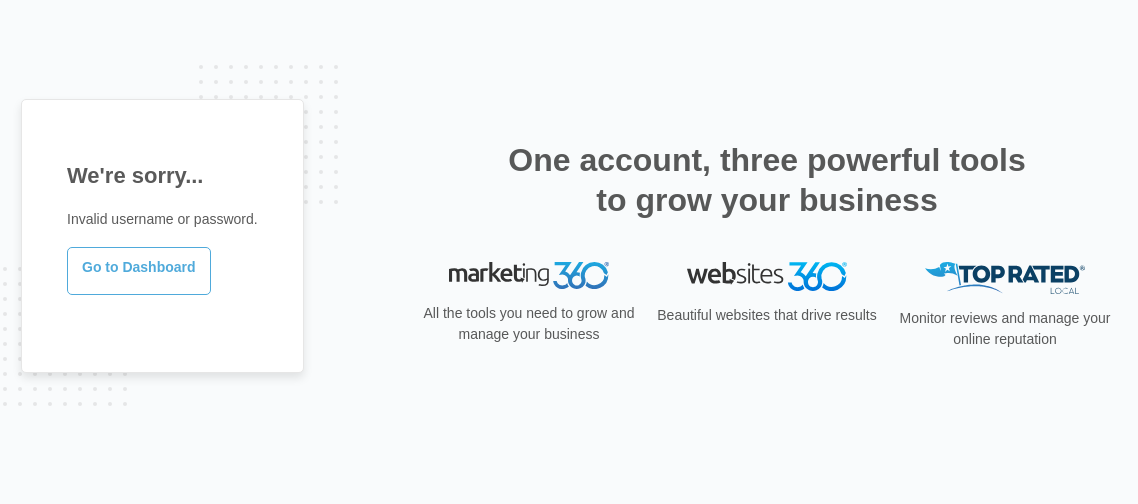 click on "Go to Dashboard" at bounding box center (139, 271) 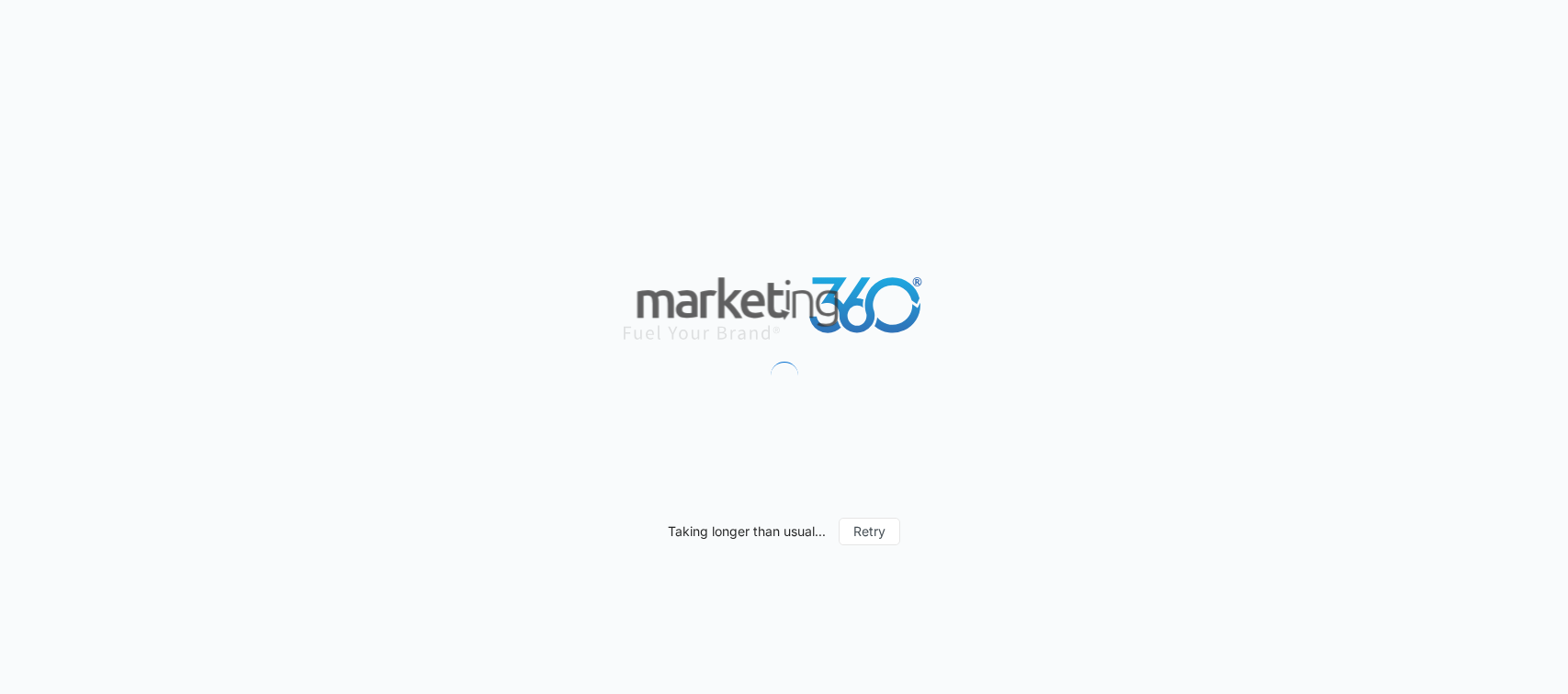 scroll, scrollTop: 0, scrollLeft: 0, axis: both 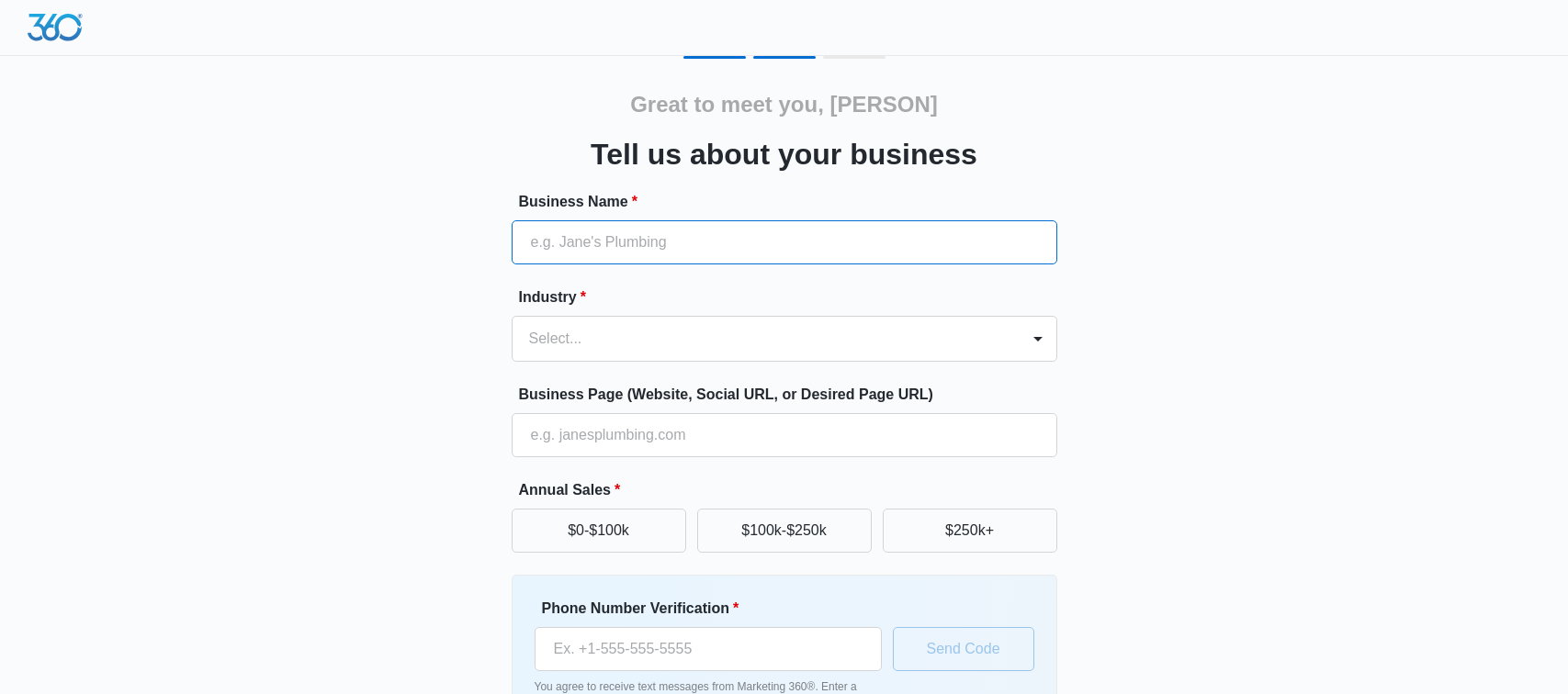 click on "Business Name *" at bounding box center [784, 242] 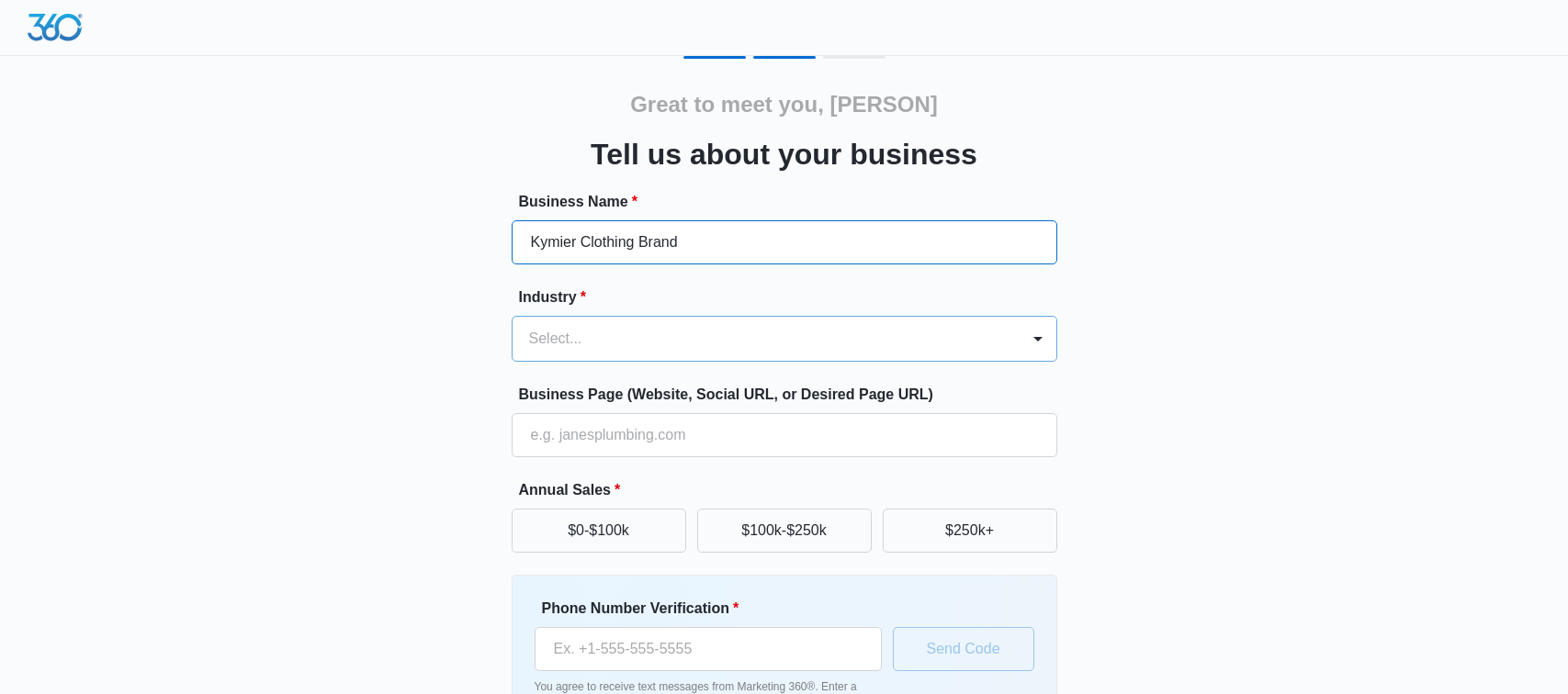 type on "Kymier Clothing Brand" 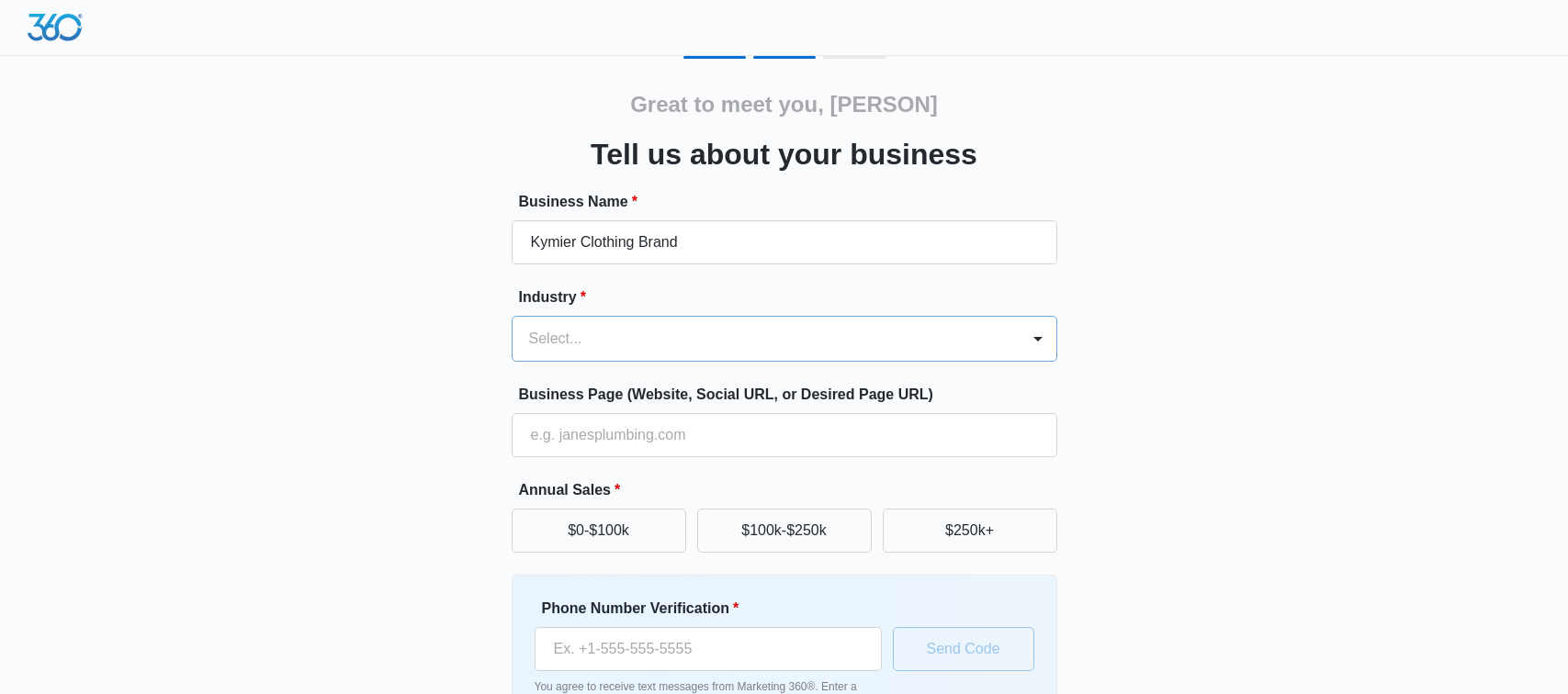 click at bounding box center (762, 339) 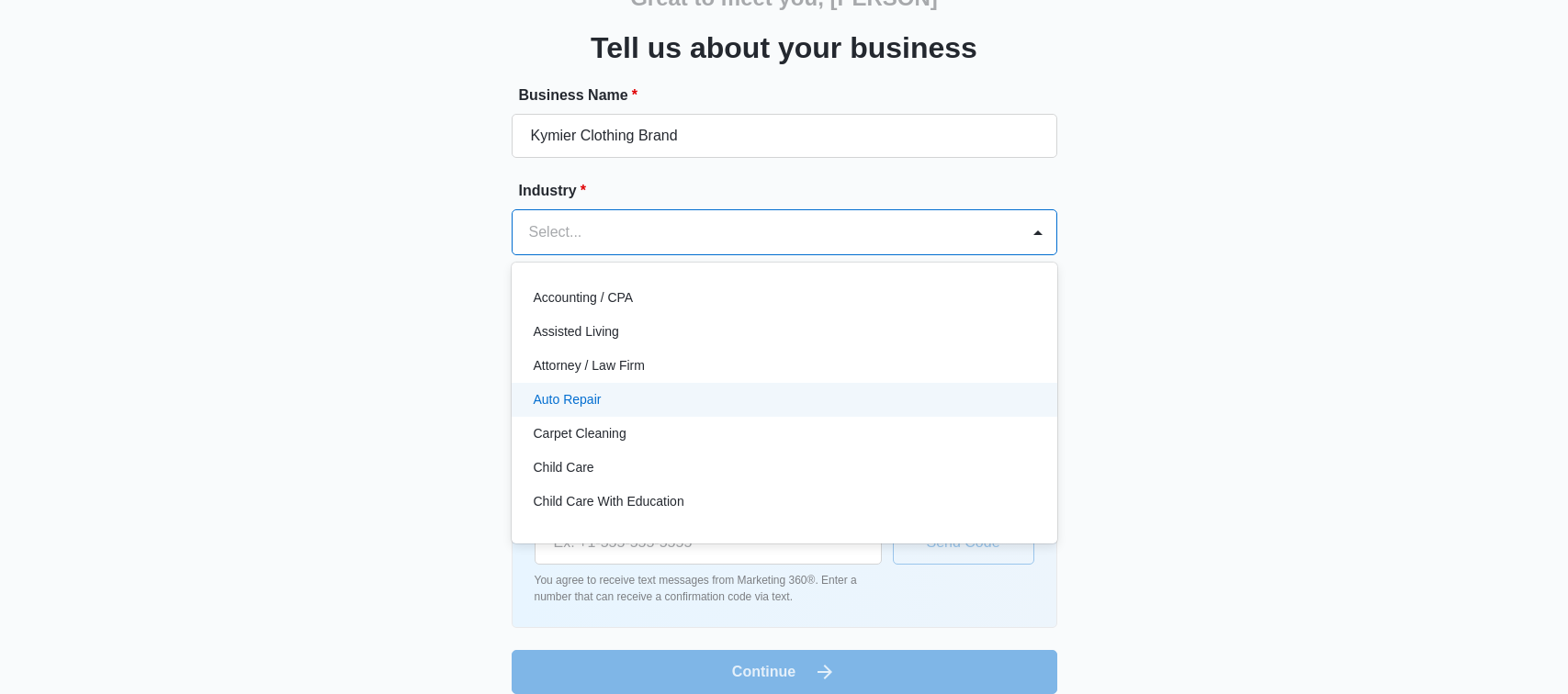 scroll, scrollTop: 123, scrollLeft: 0, axis: vertical 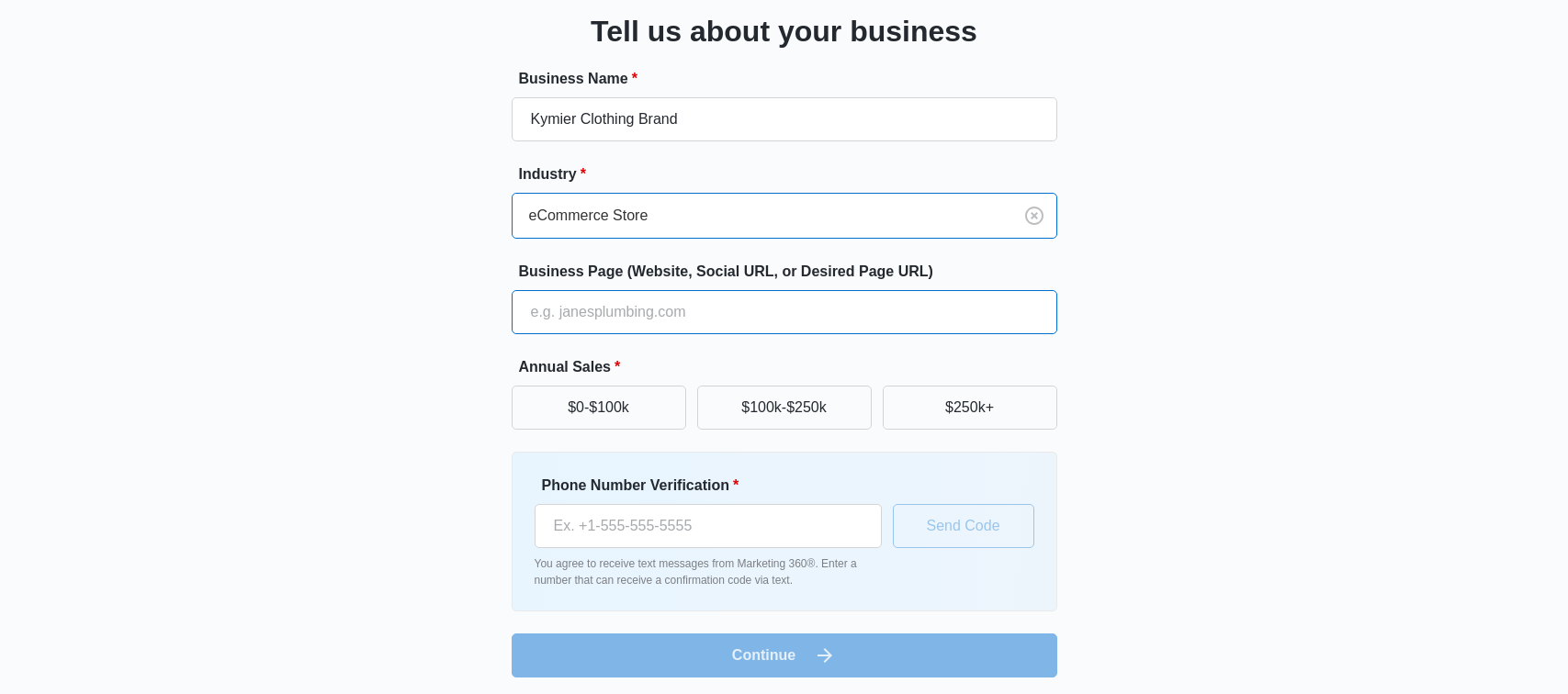 click on "Business Page (Website, Social URL, or Desired Page URL)" at bounding box center (784, 312) 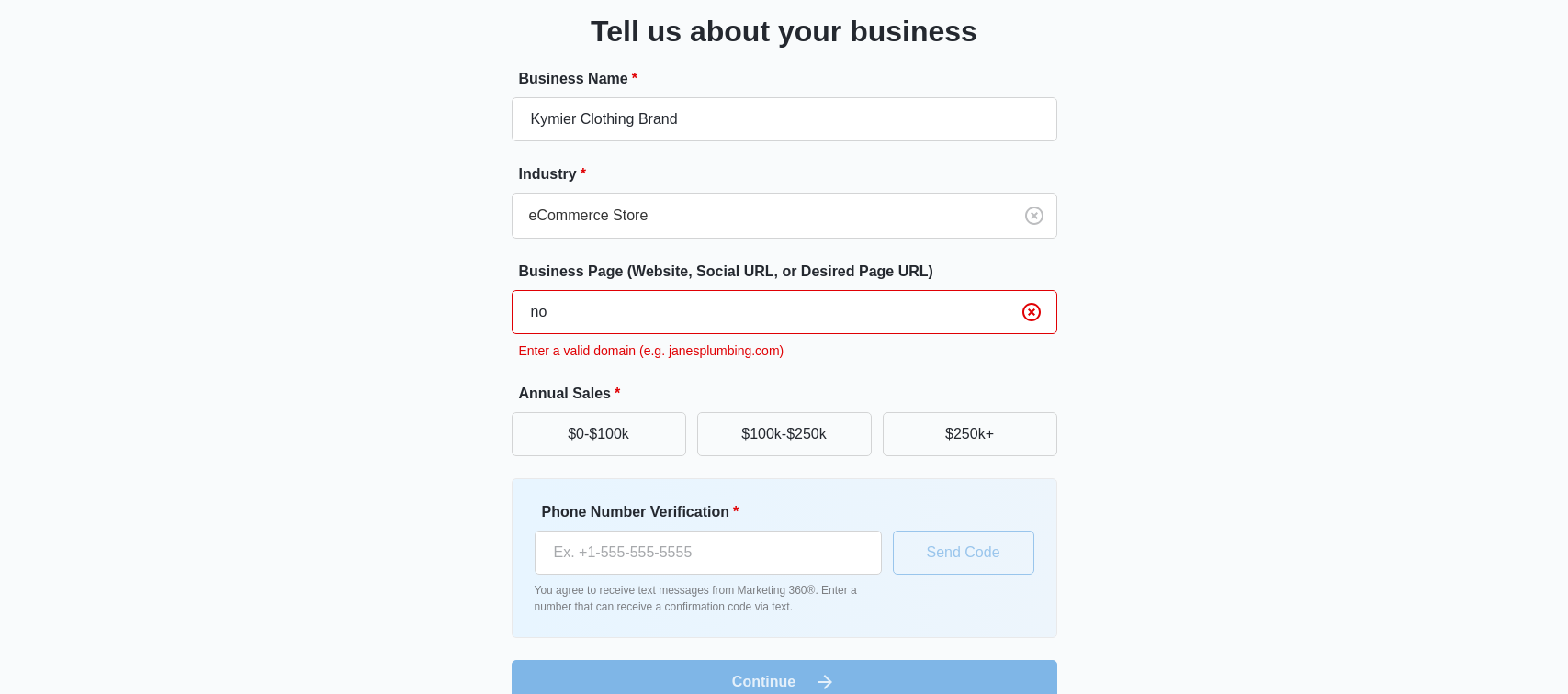 type on "n" 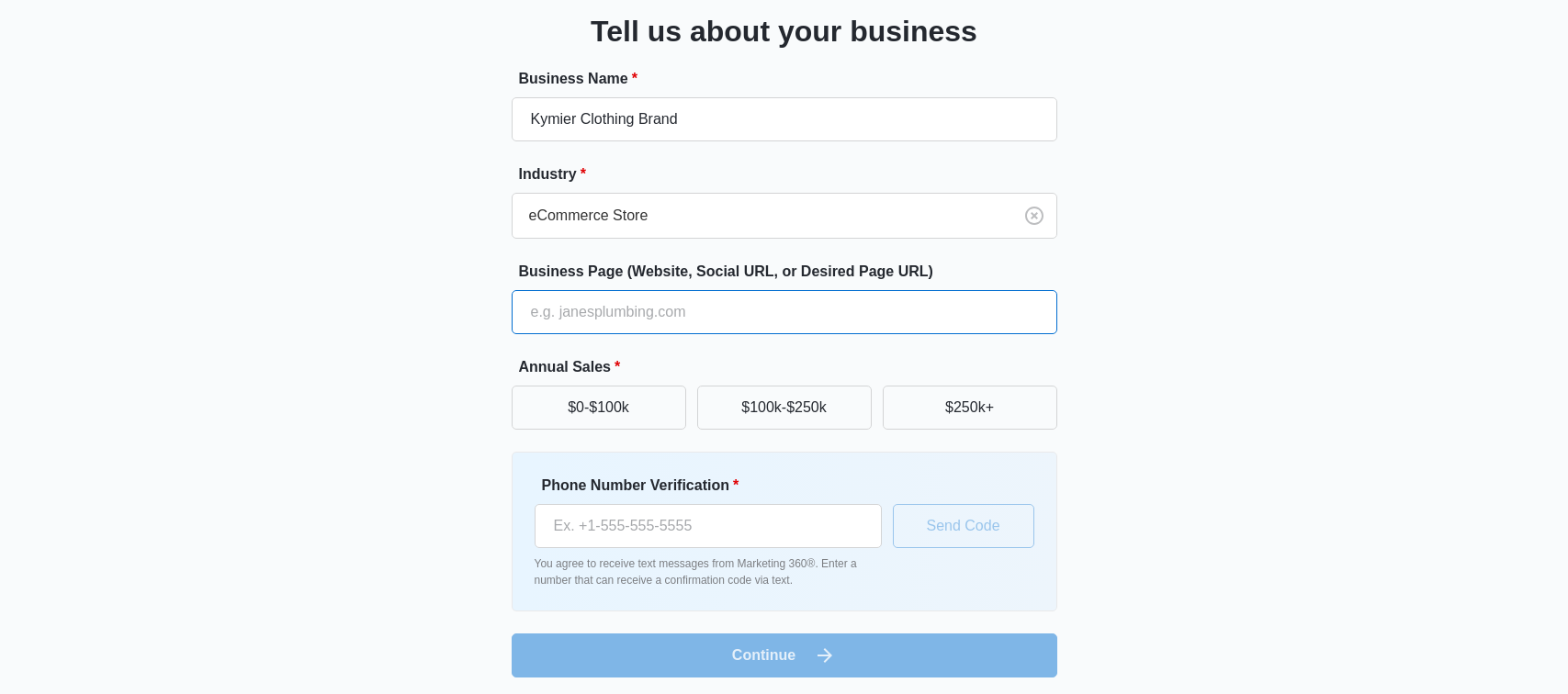 paste on "no excuses" 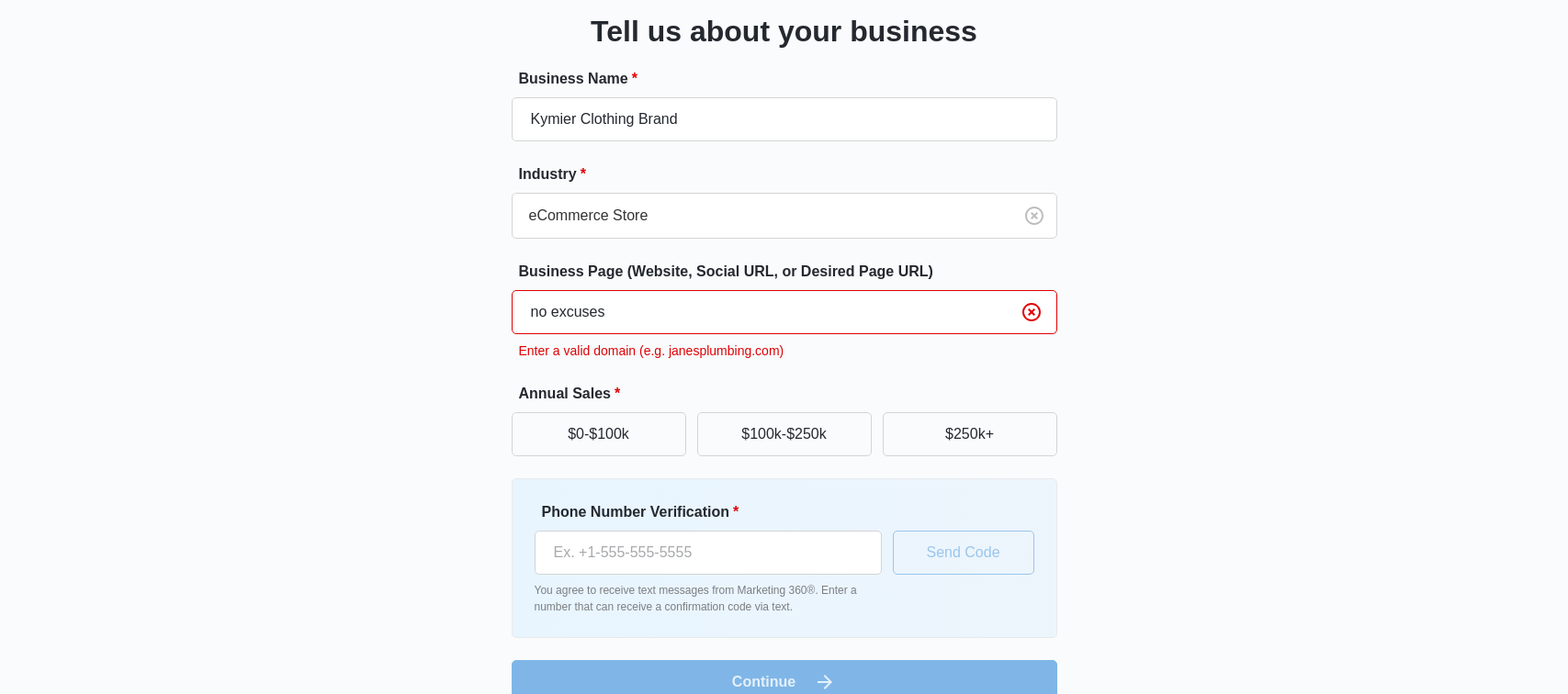 click on "no excuses" at bounding box center [784, 312] 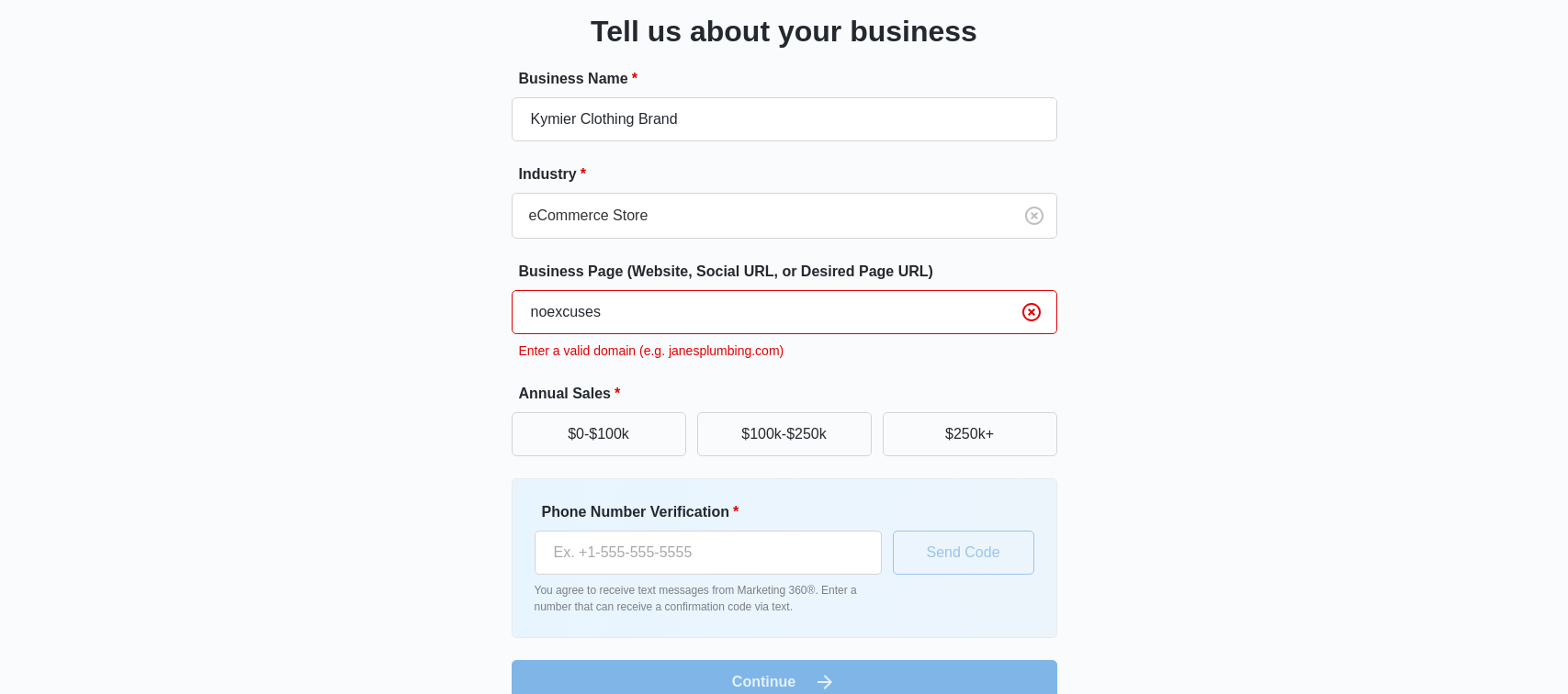 click on "noexcuses" at bounding box center (784, 312) 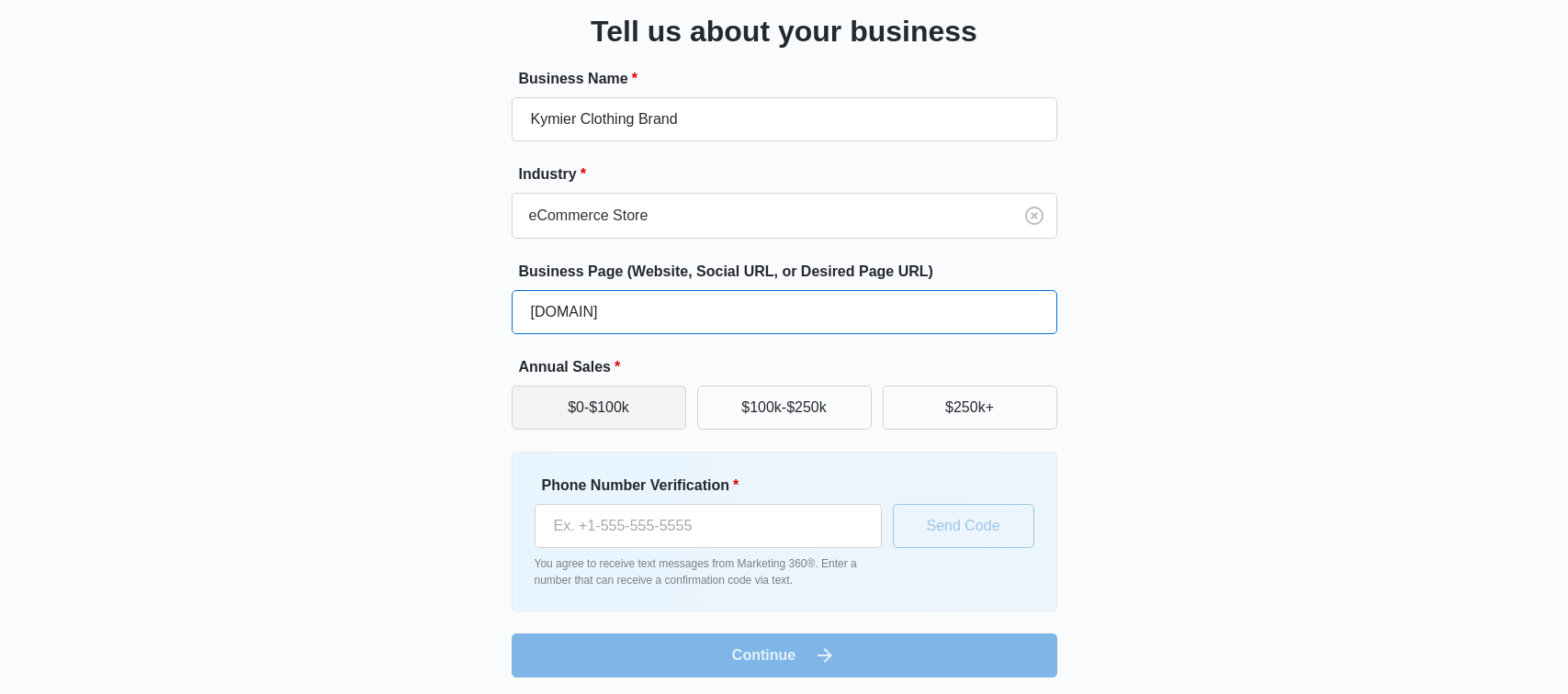 type on "[DOMAIN]" 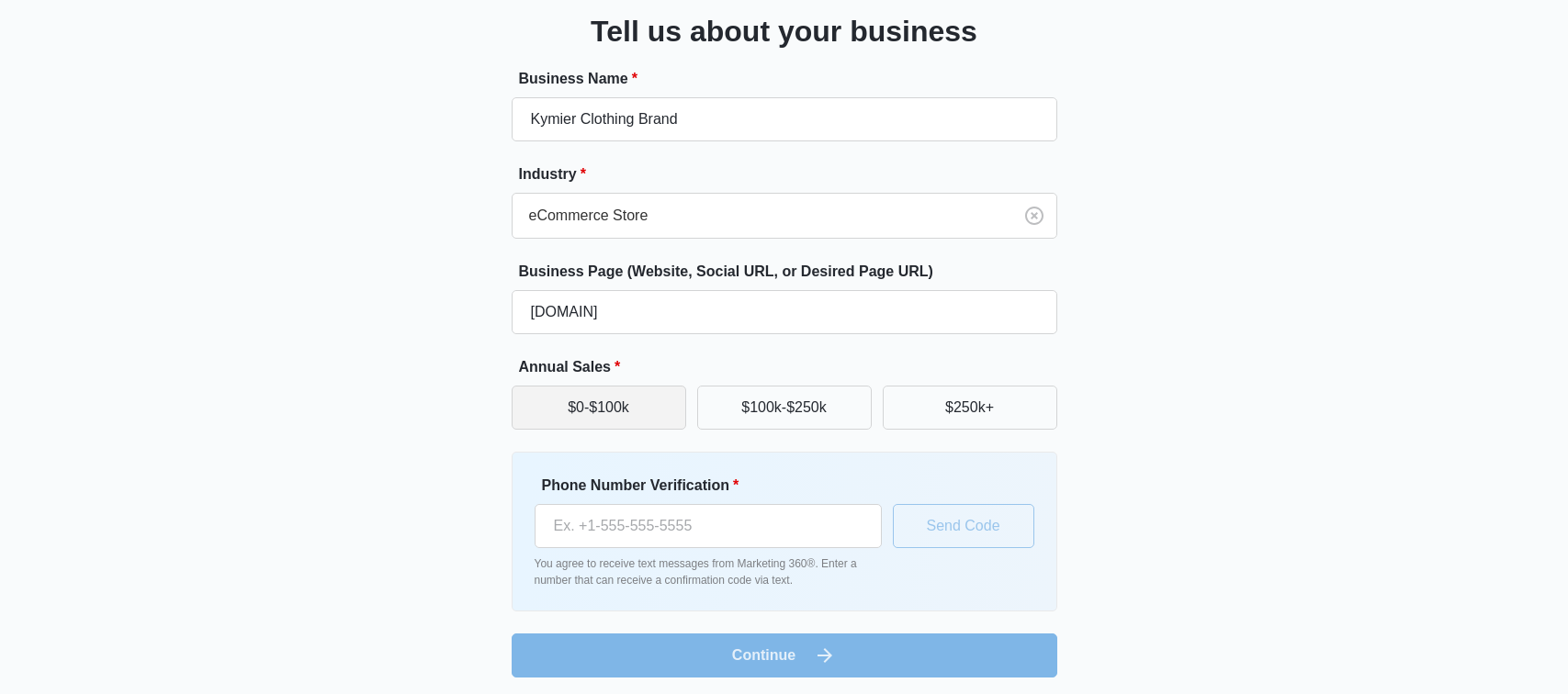 click on "$0-$100k" at bounding box center [599, 408] 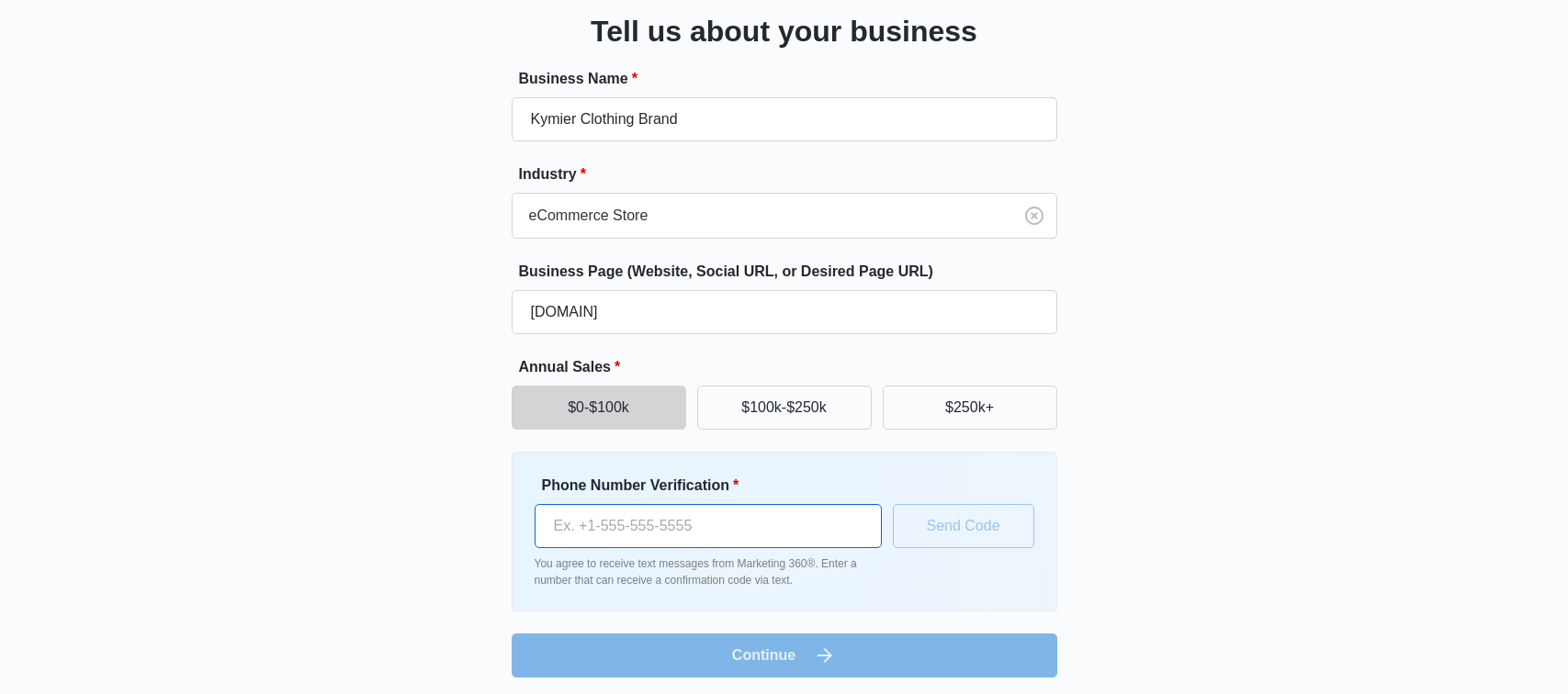 click on "Phone Number Verification *" at bounding box center (708, 526) 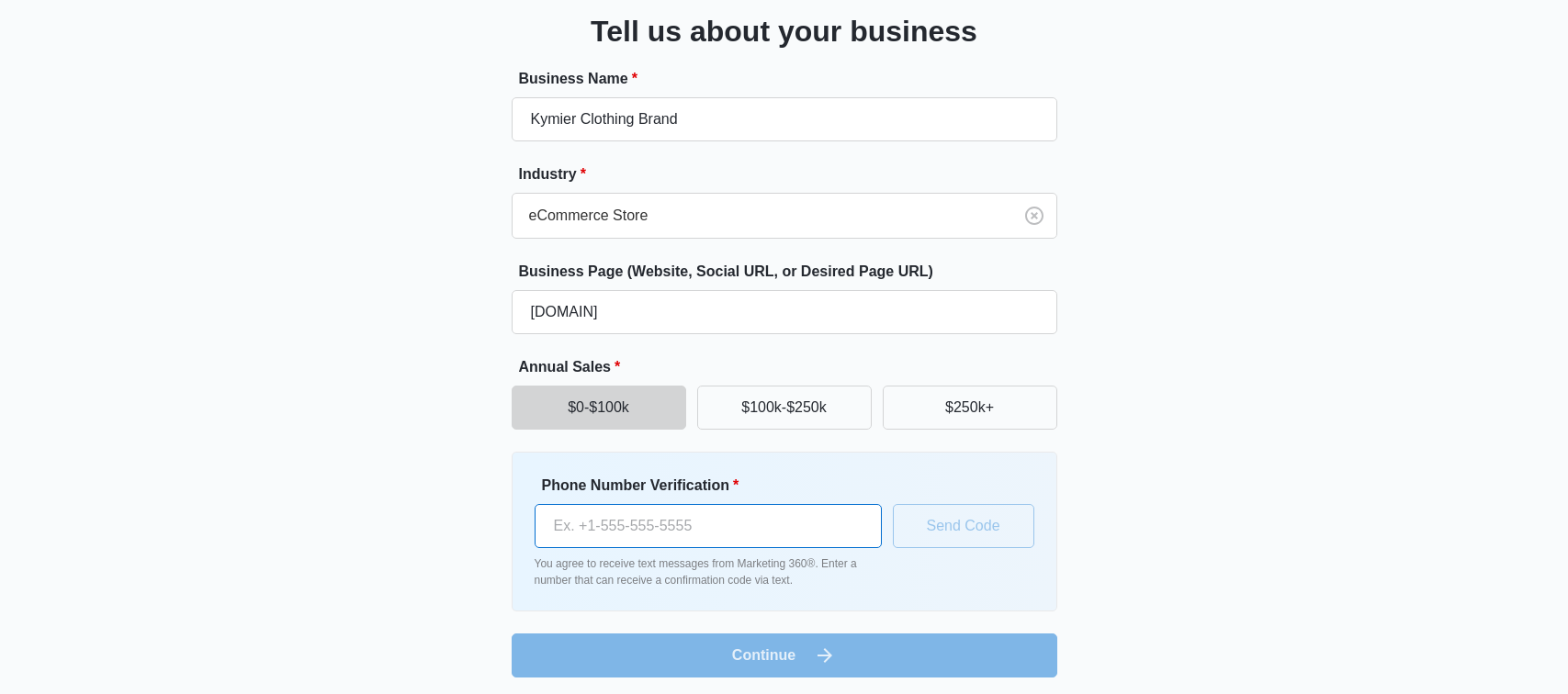 type on "([AREA]) [PHONE]" 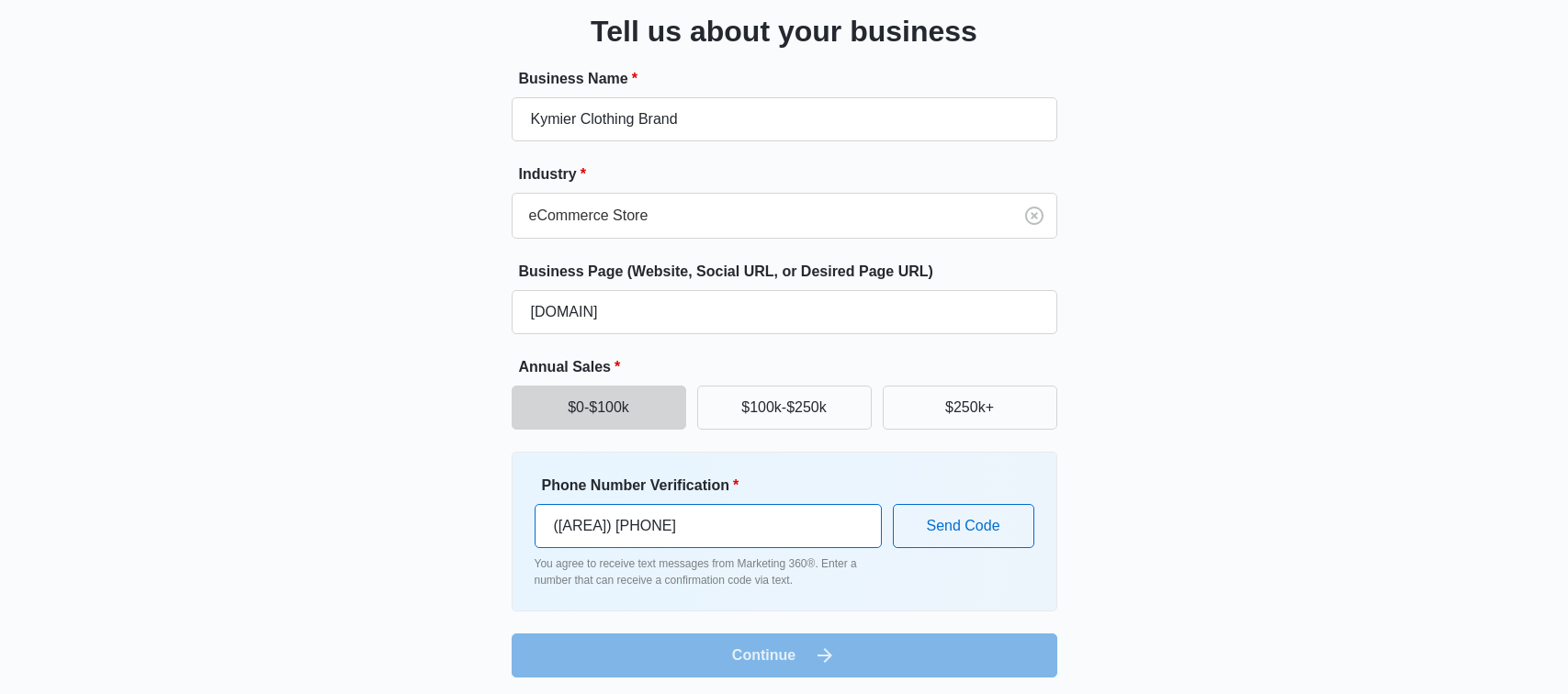 scroll, scrollTop: 129, scrollLeft: 0, axis: vertical 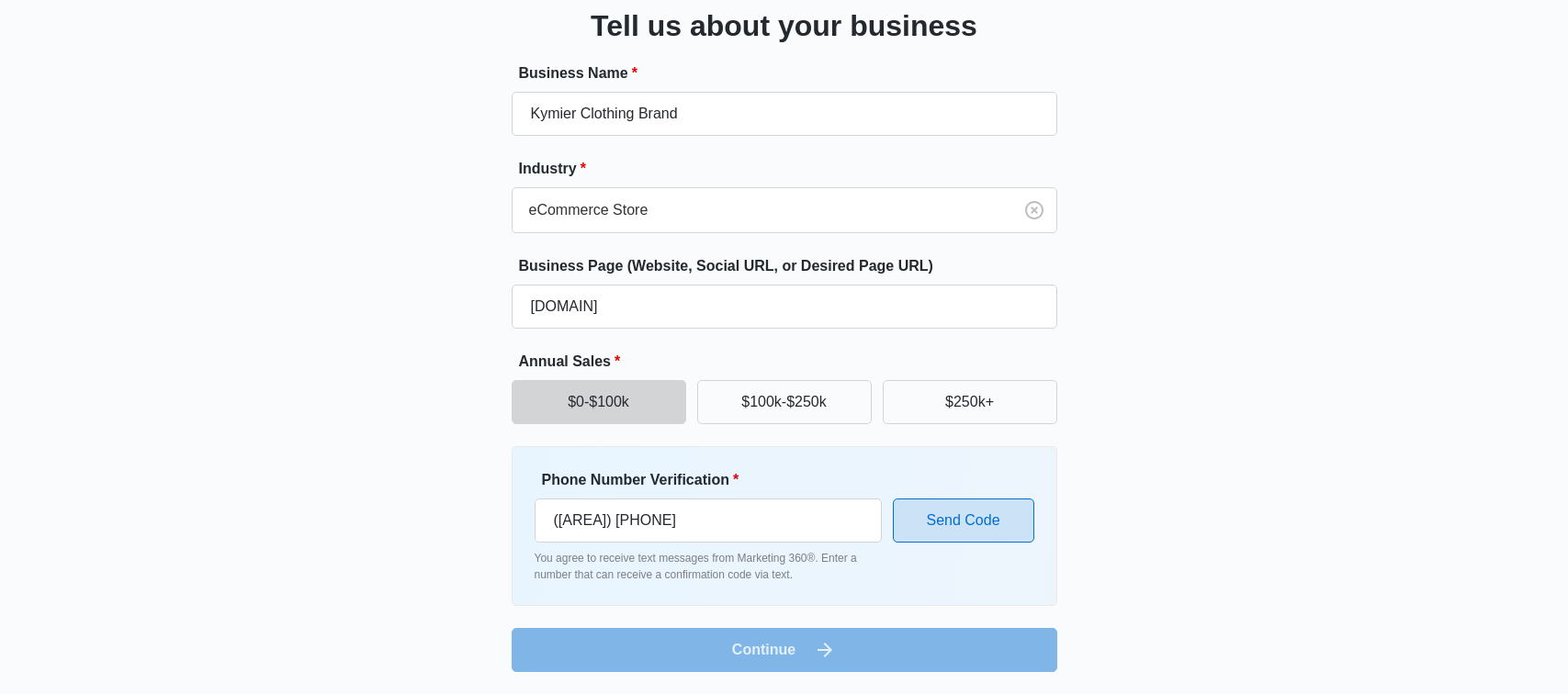 click on "Send Code" at bounding box center (964, 520) 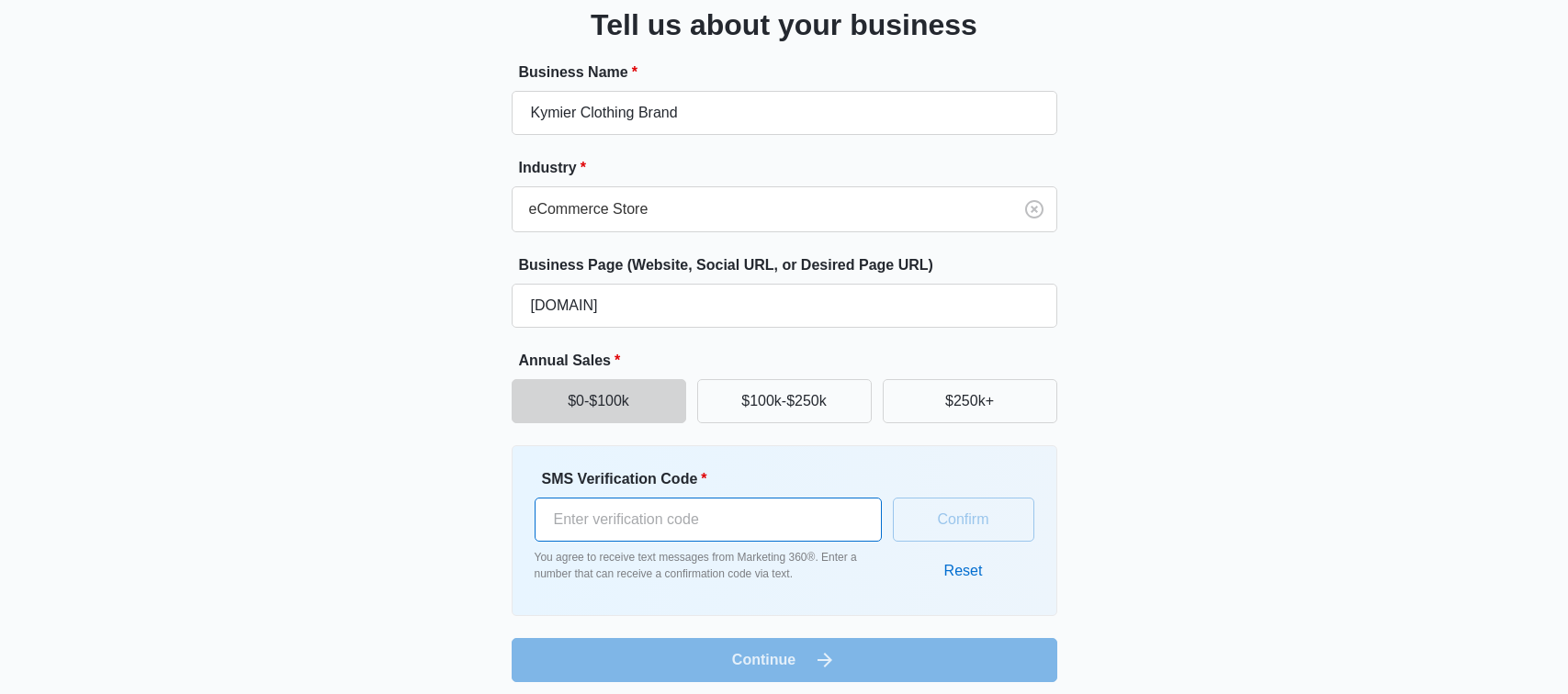 click on "SMS Verification Code *" at bounding box center [708, 520] 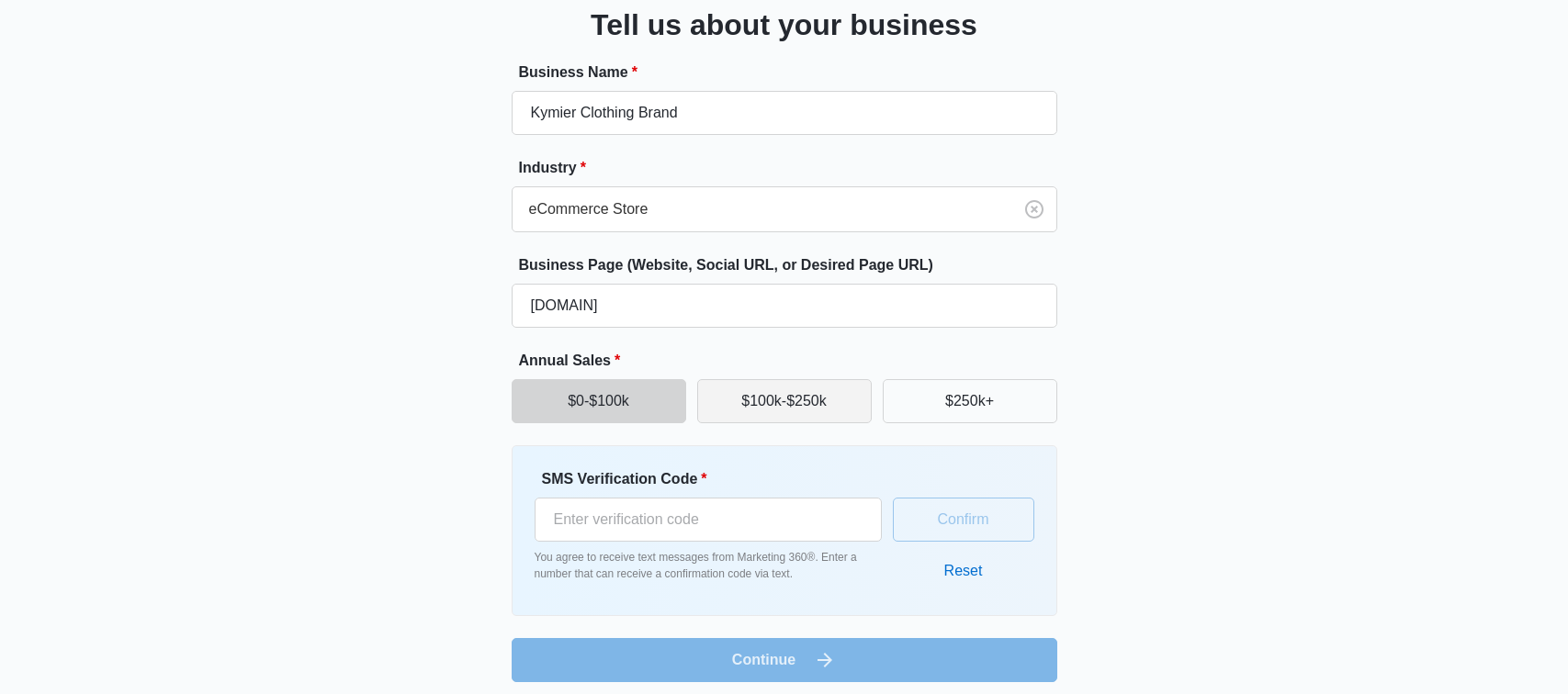 click on "$100k-$250k" at bounding box center (784, 401) 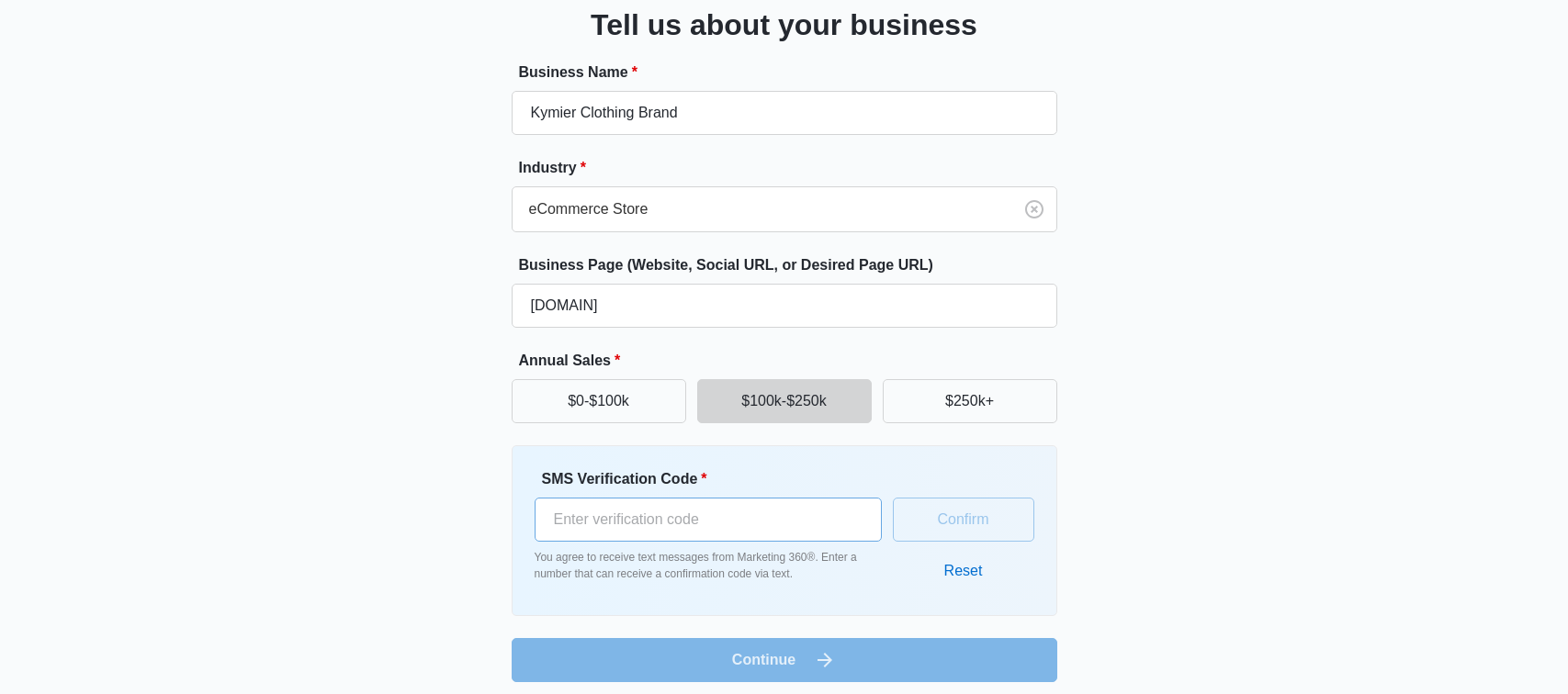 scroll, scrollTop: 140, scrollLeft: 0, axis: vertical 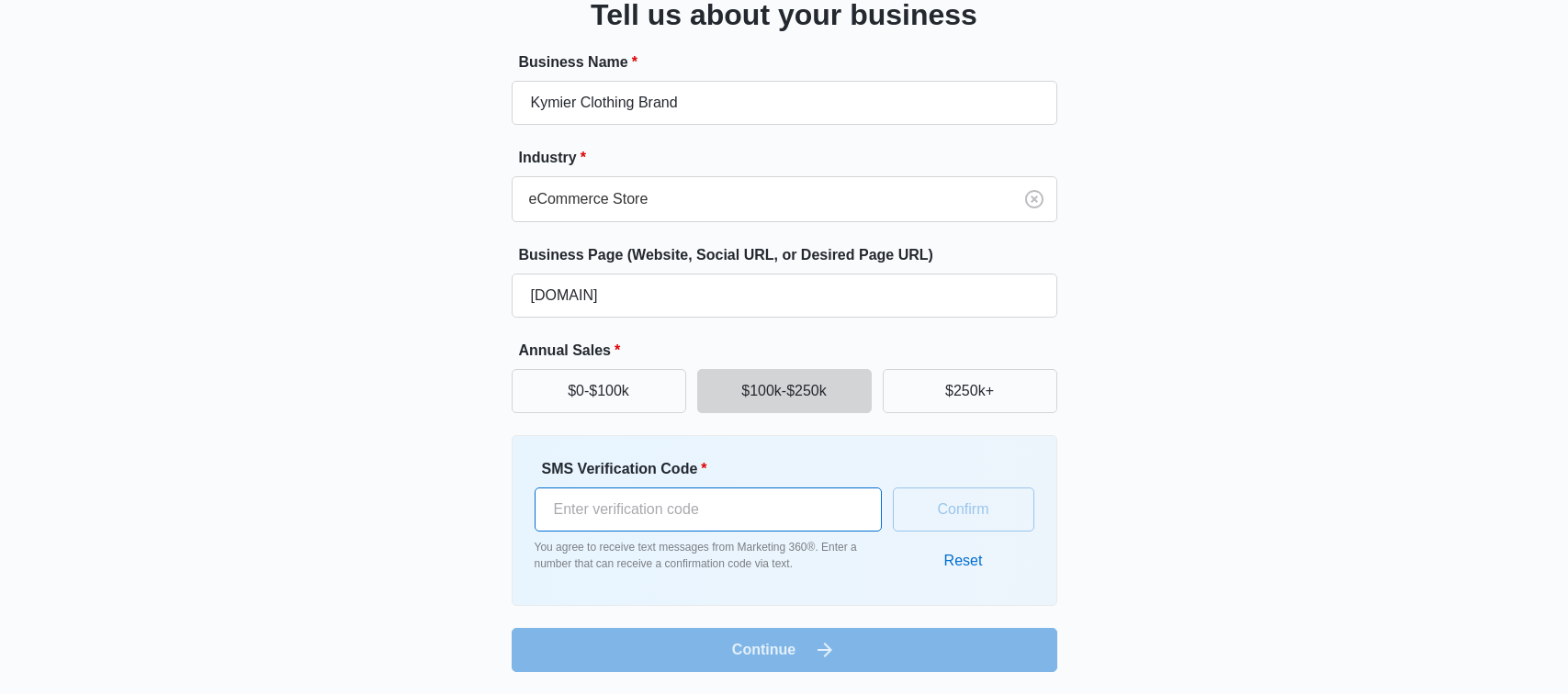 click on "SMS Verification Code *" at bounding box center [708, 509] 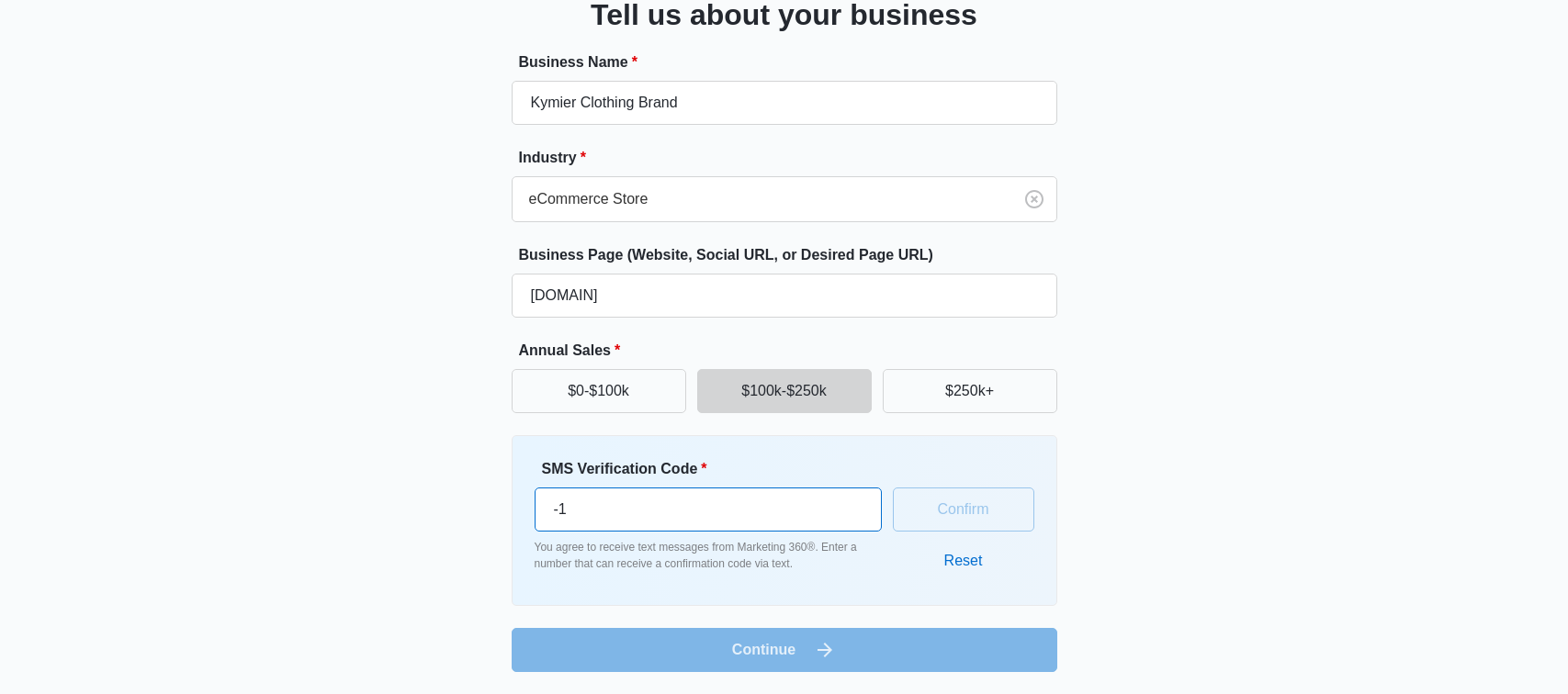 click on "-1" at bounding box center (708, 509) 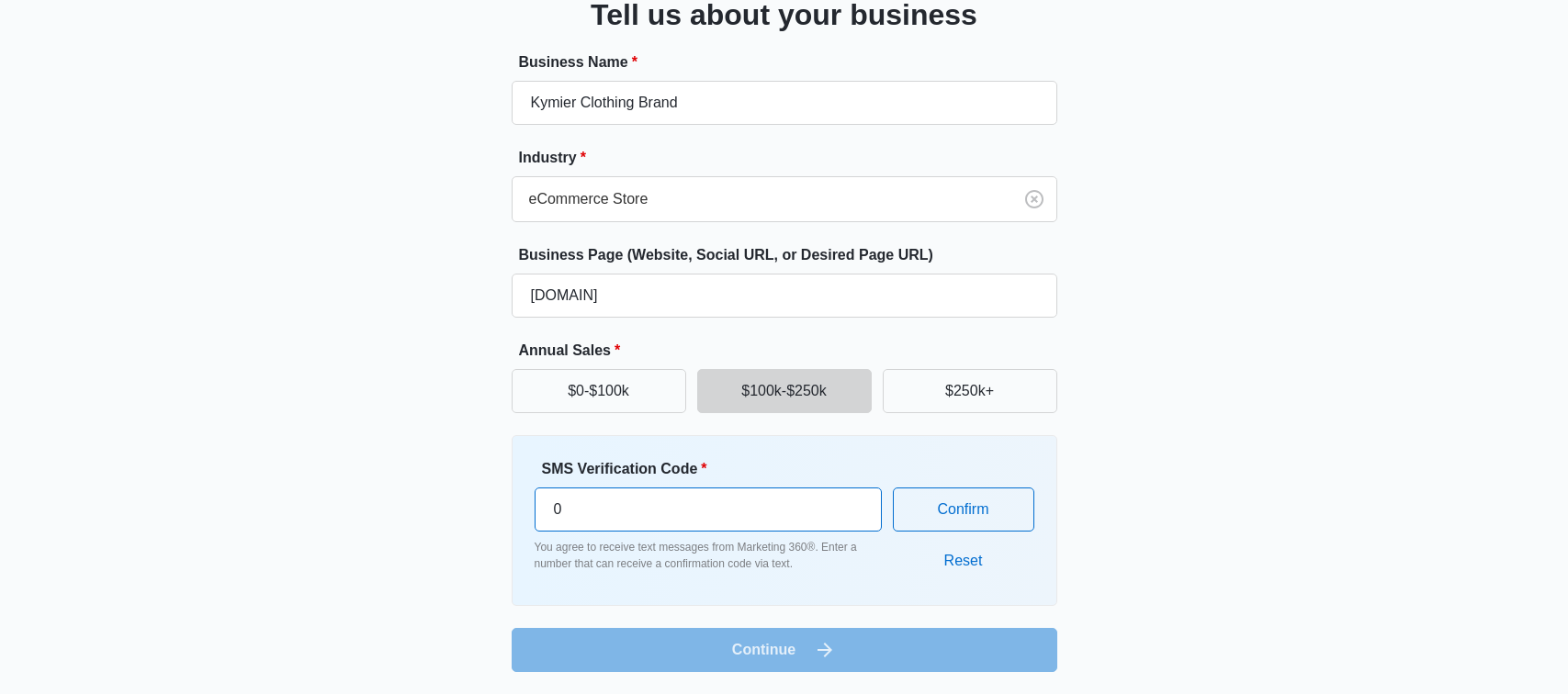 click on "0" at bounding box center [708, 509] 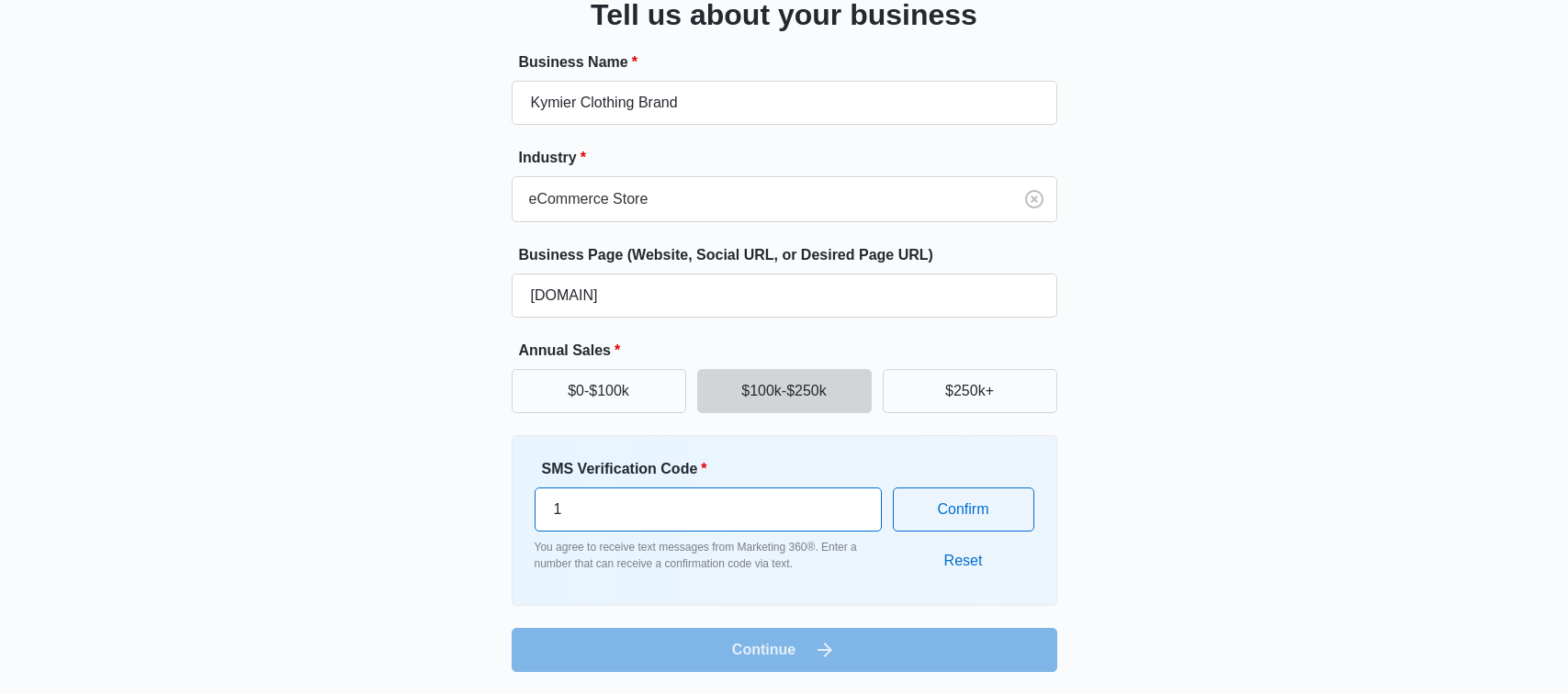 click on "1" at bounding box center (708, 509) 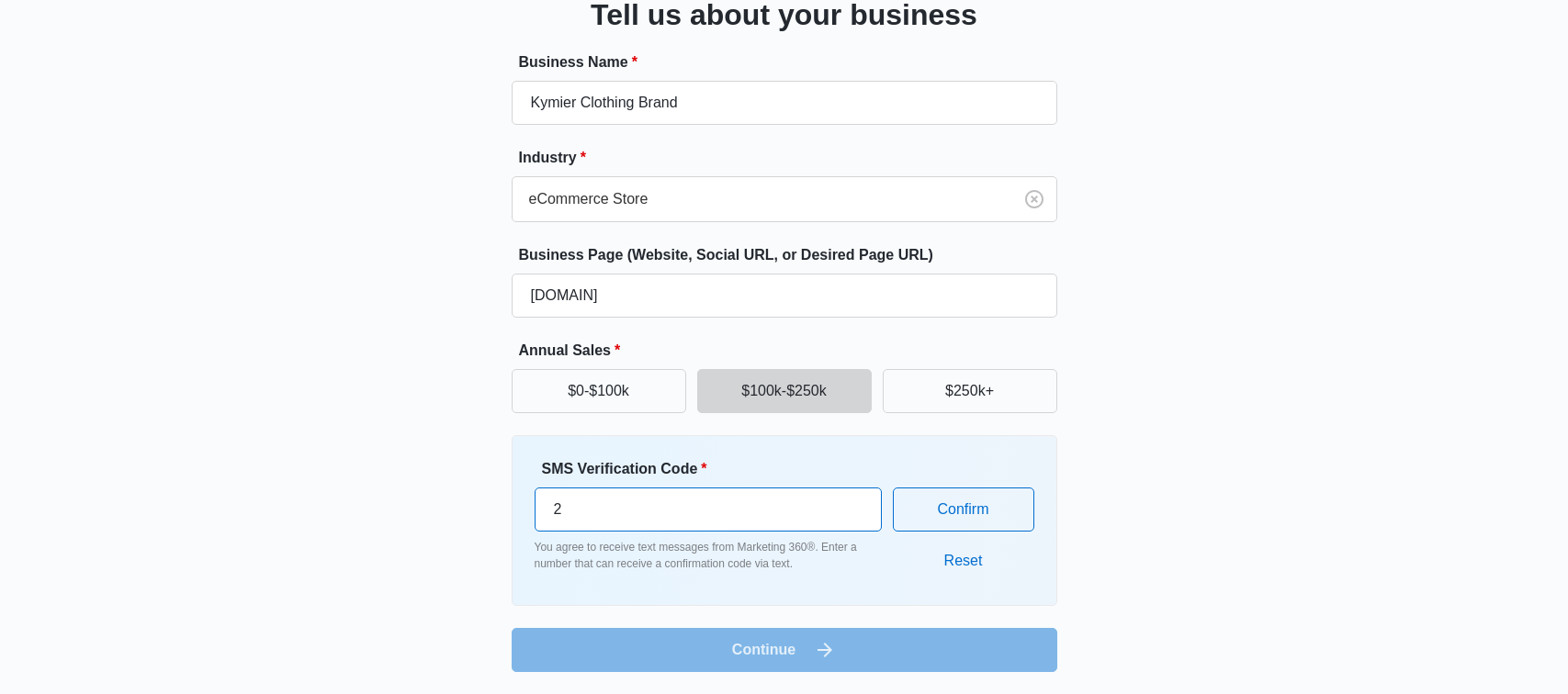 click on "2" at bounding box center (708, 509) 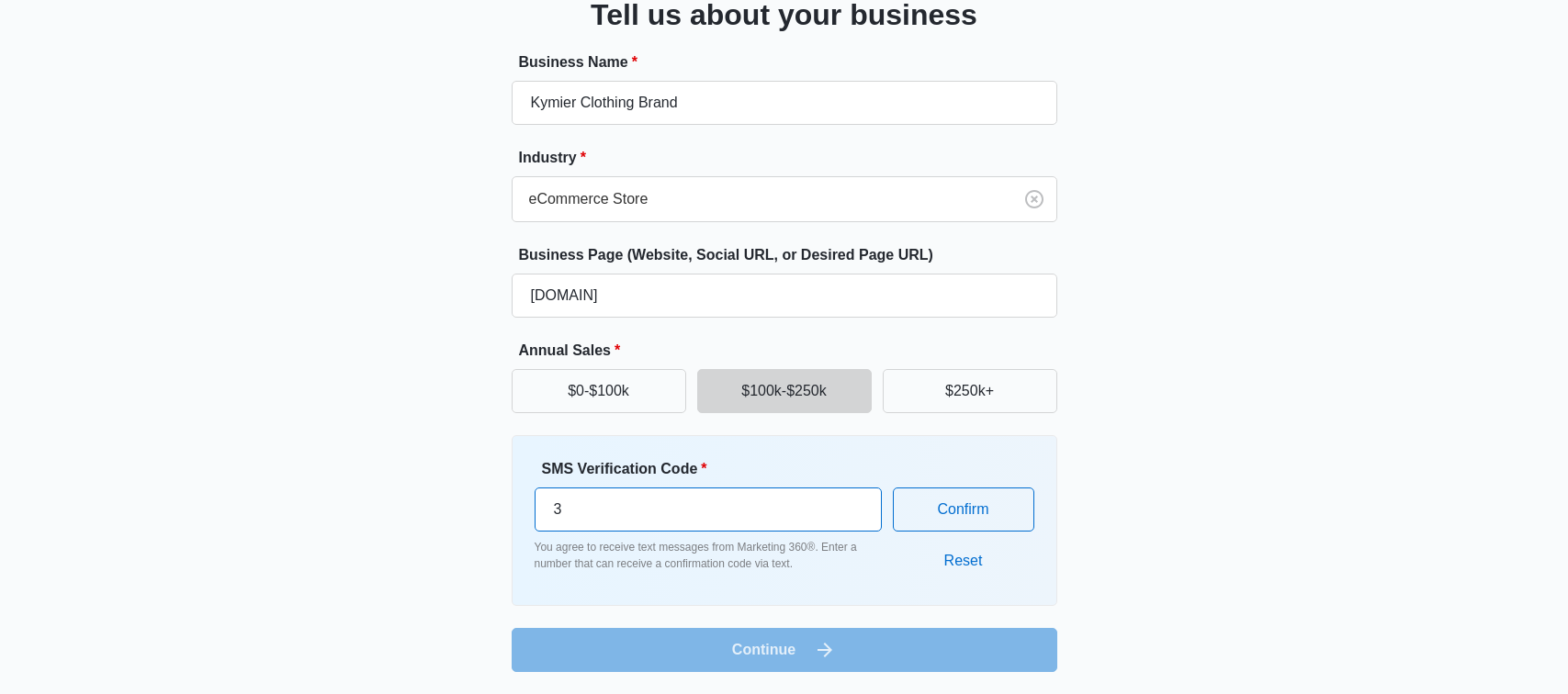 click on "3" at bounding box center (708, 509) 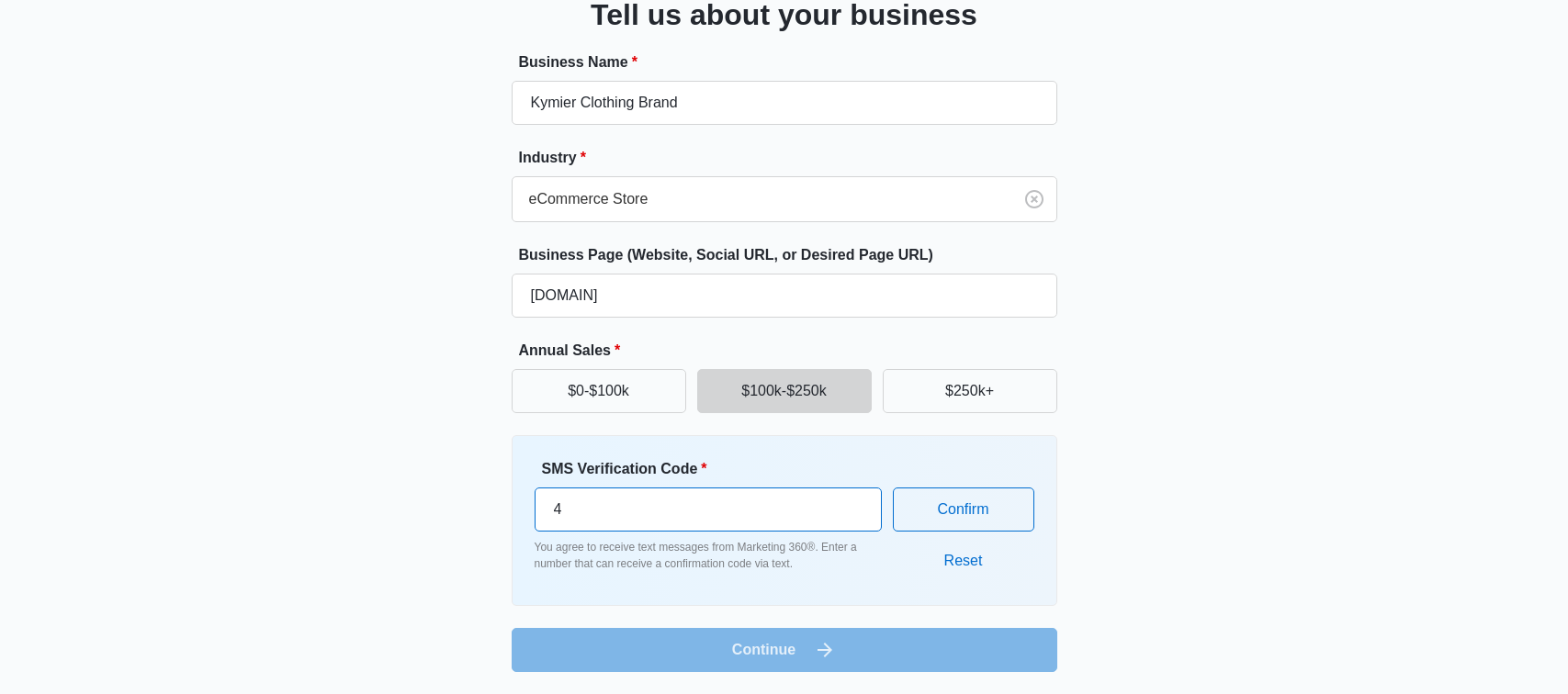 click on "4" at bounding box center [708, 509] 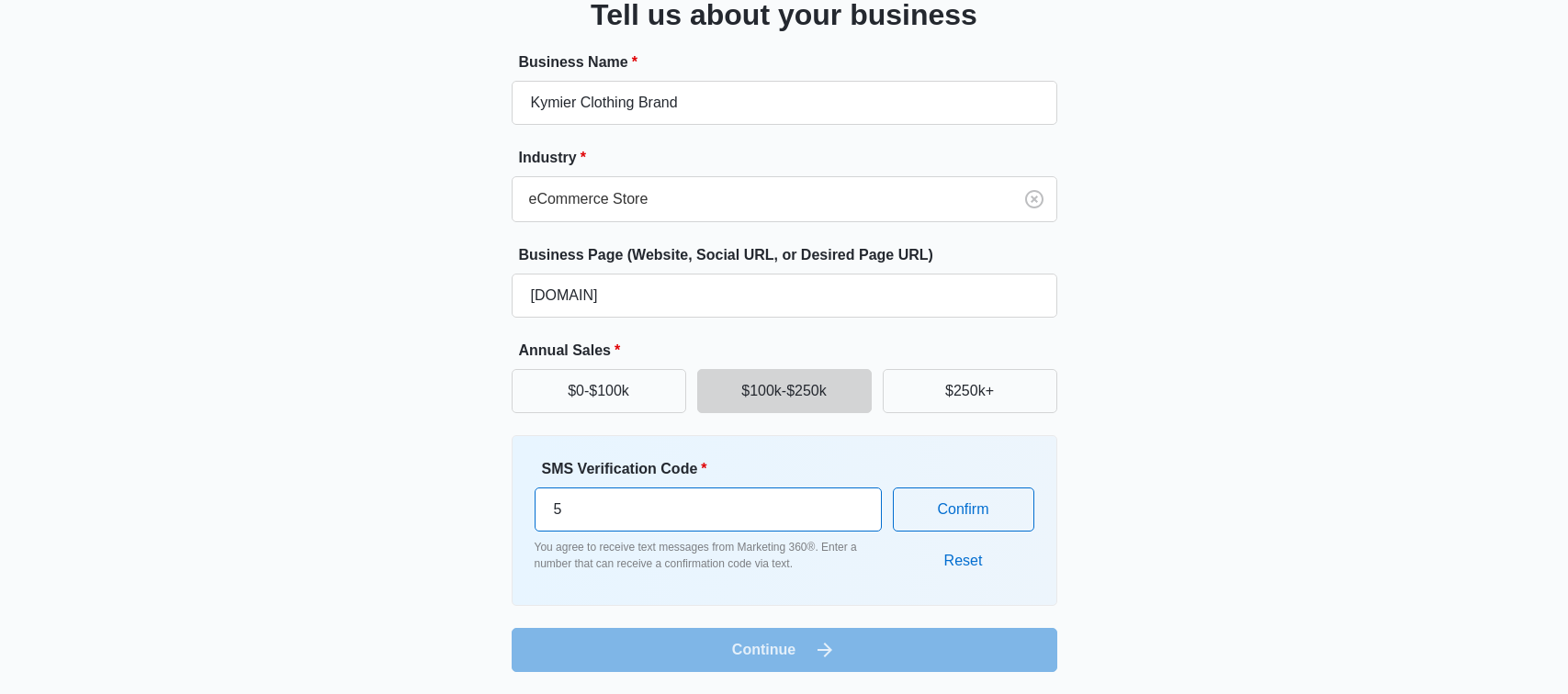 click on "5" at bounding box center (708, 509) 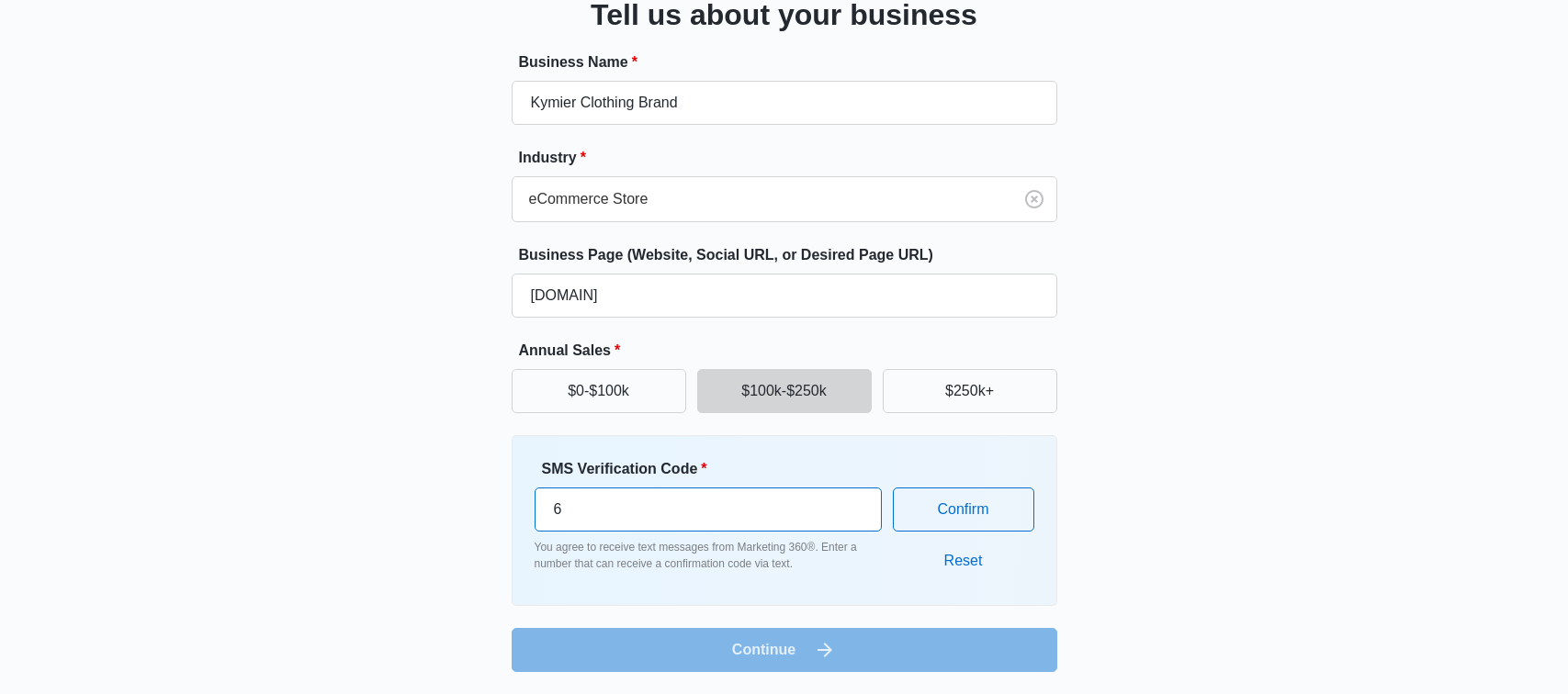 click on "6" at bounding box center (708, 509) 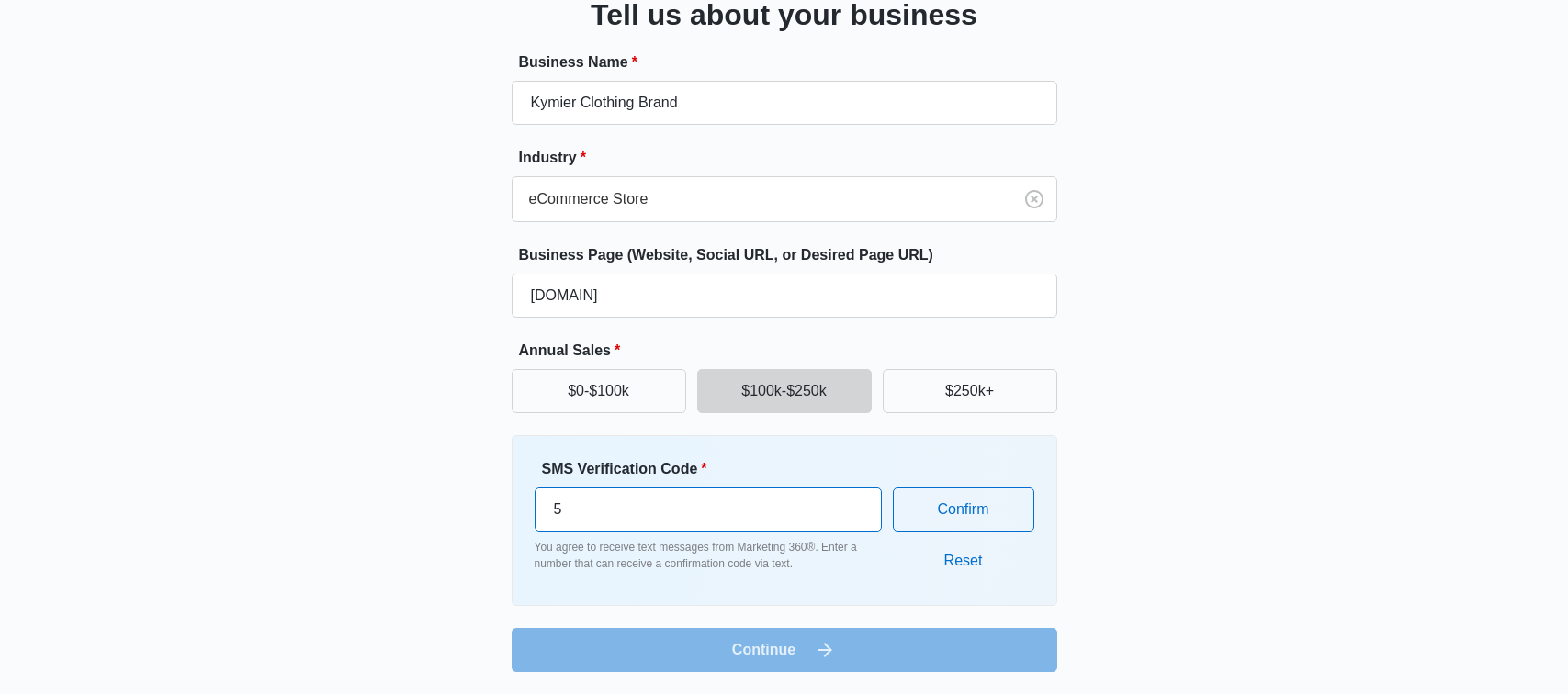 click on "5" at bounding box center (708, 509) 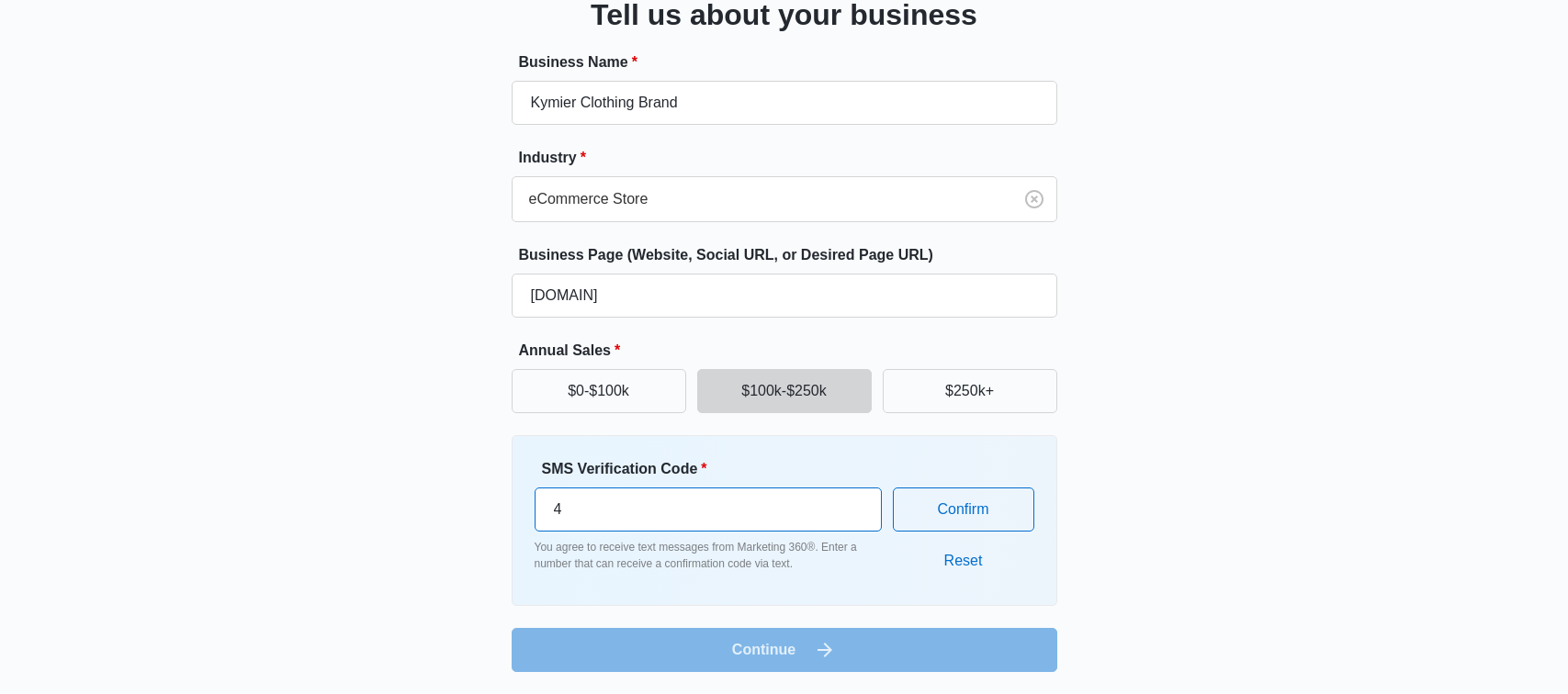 click on "4" at bounding box center [708, 509] 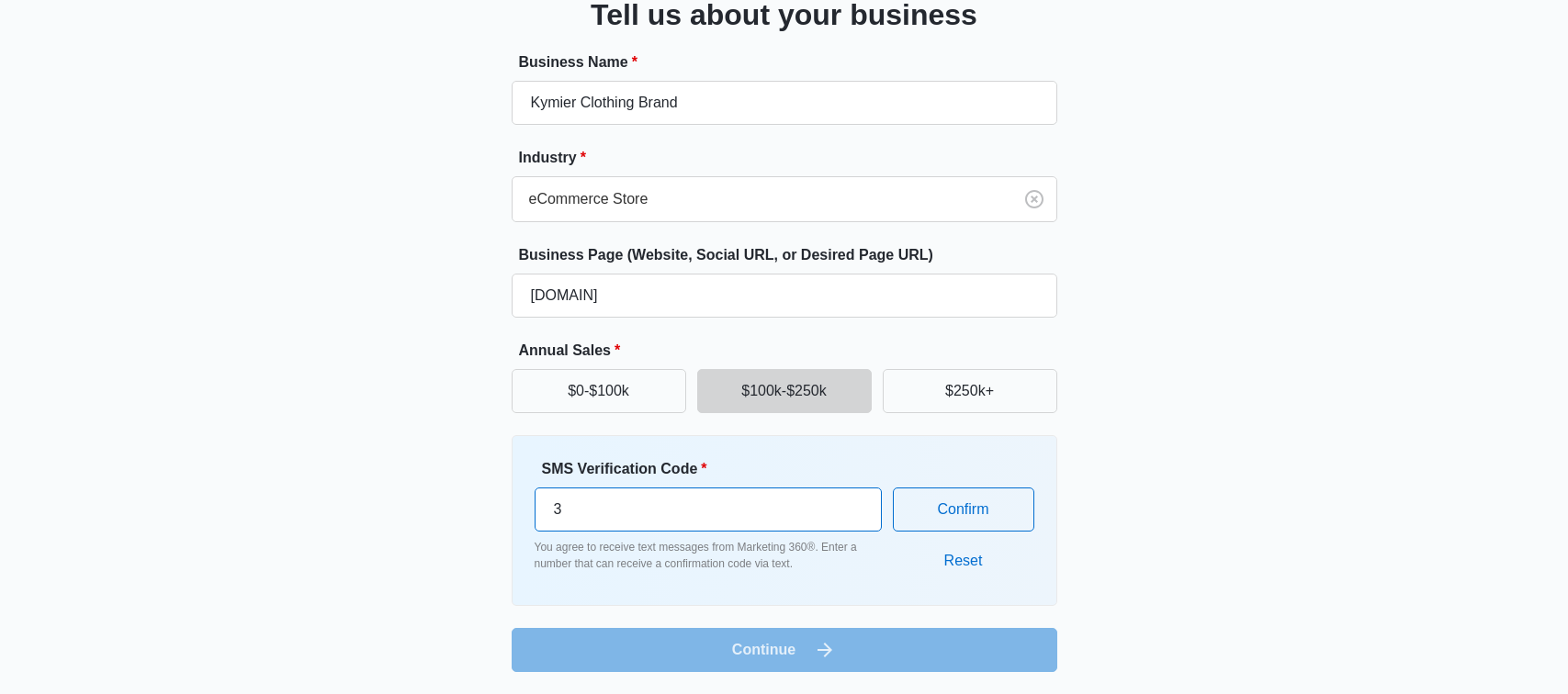 click on "3" at bounding box center [708, 509] 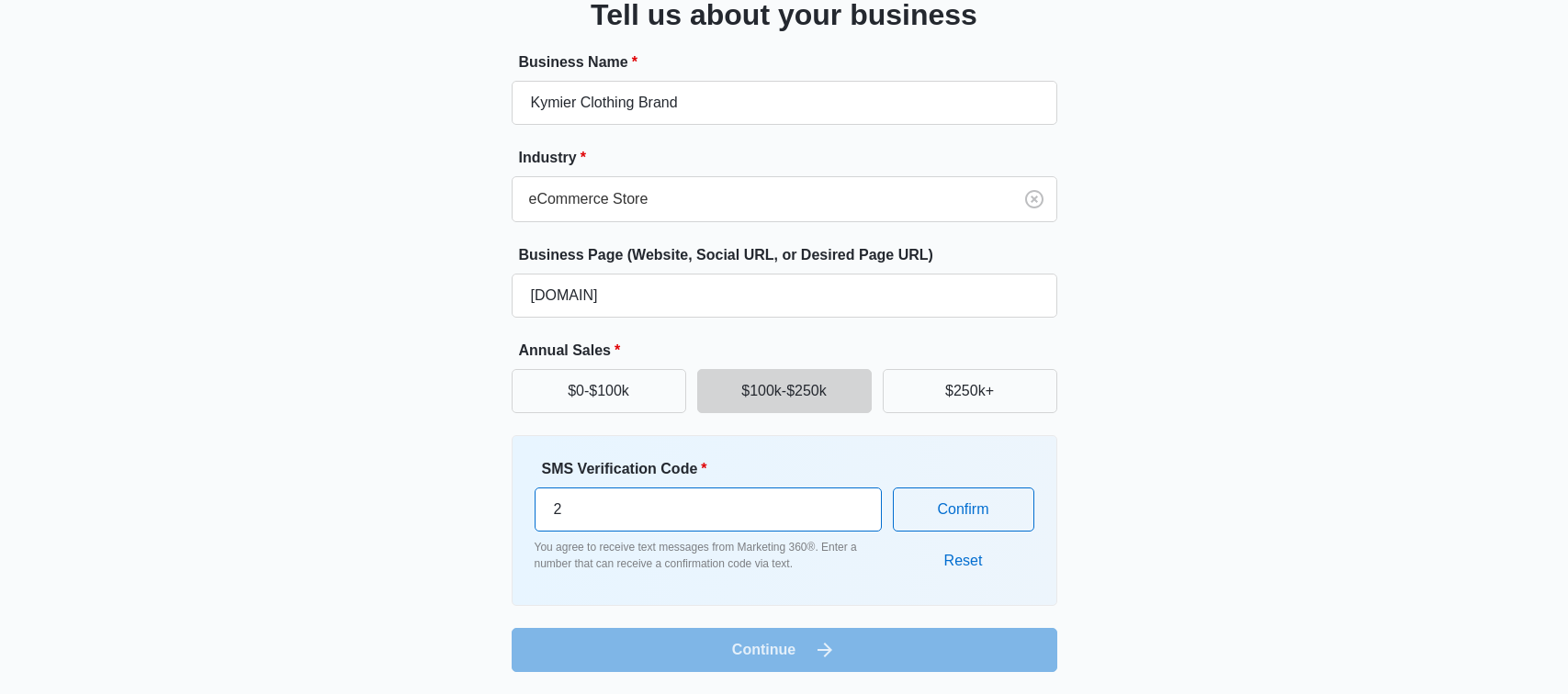 click on "2" at bounding box center (708, 509) 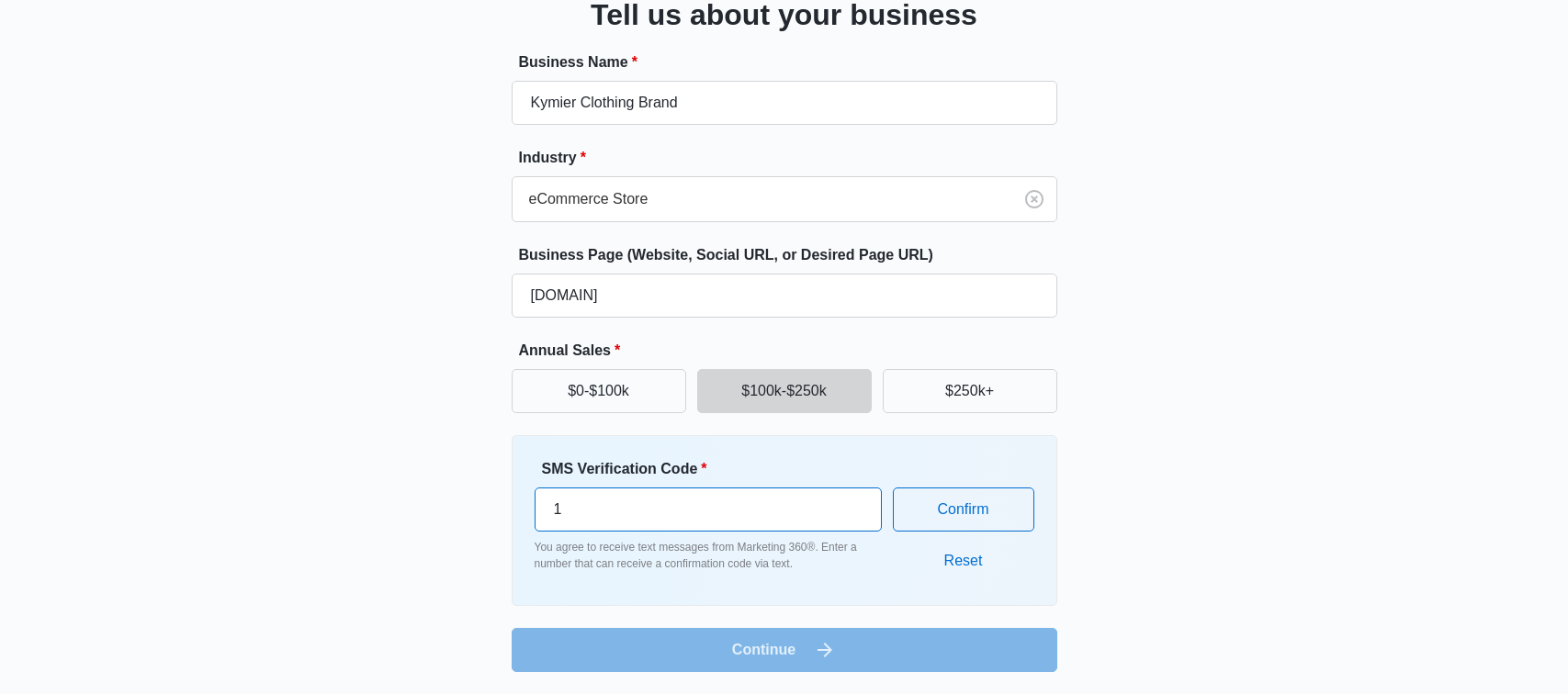 click on "1" at bounding box center (708, 509) 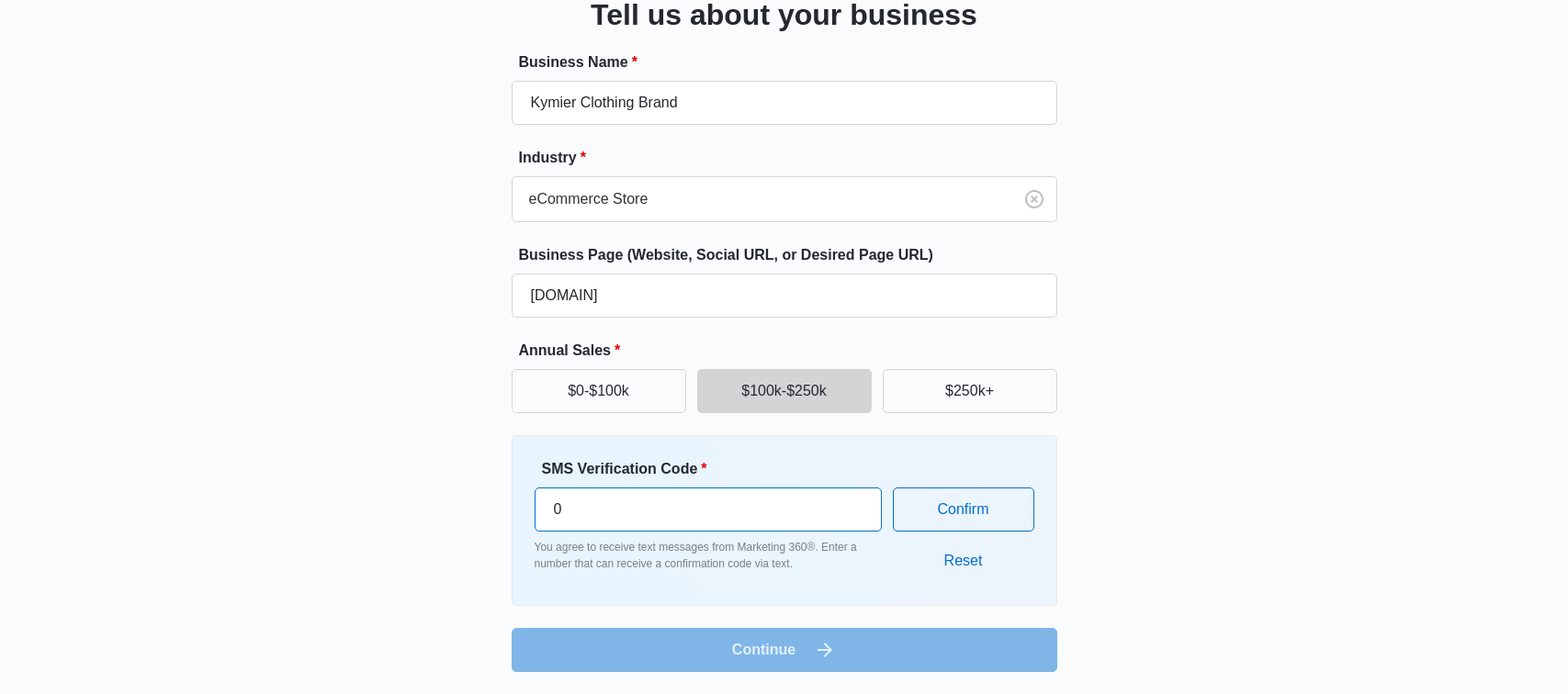 click on "0" at bounding box center (708, 509) 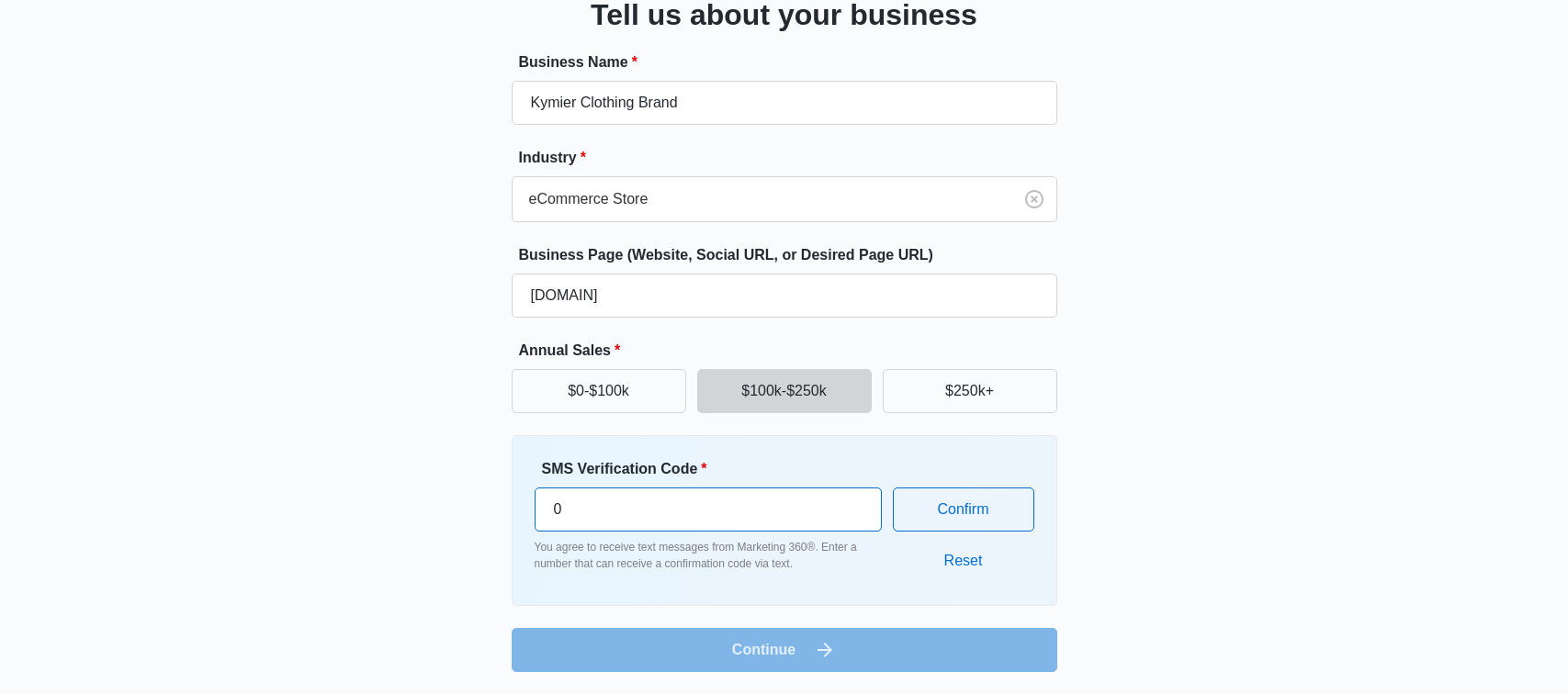 click on "0" at bounding box center [708, 509] 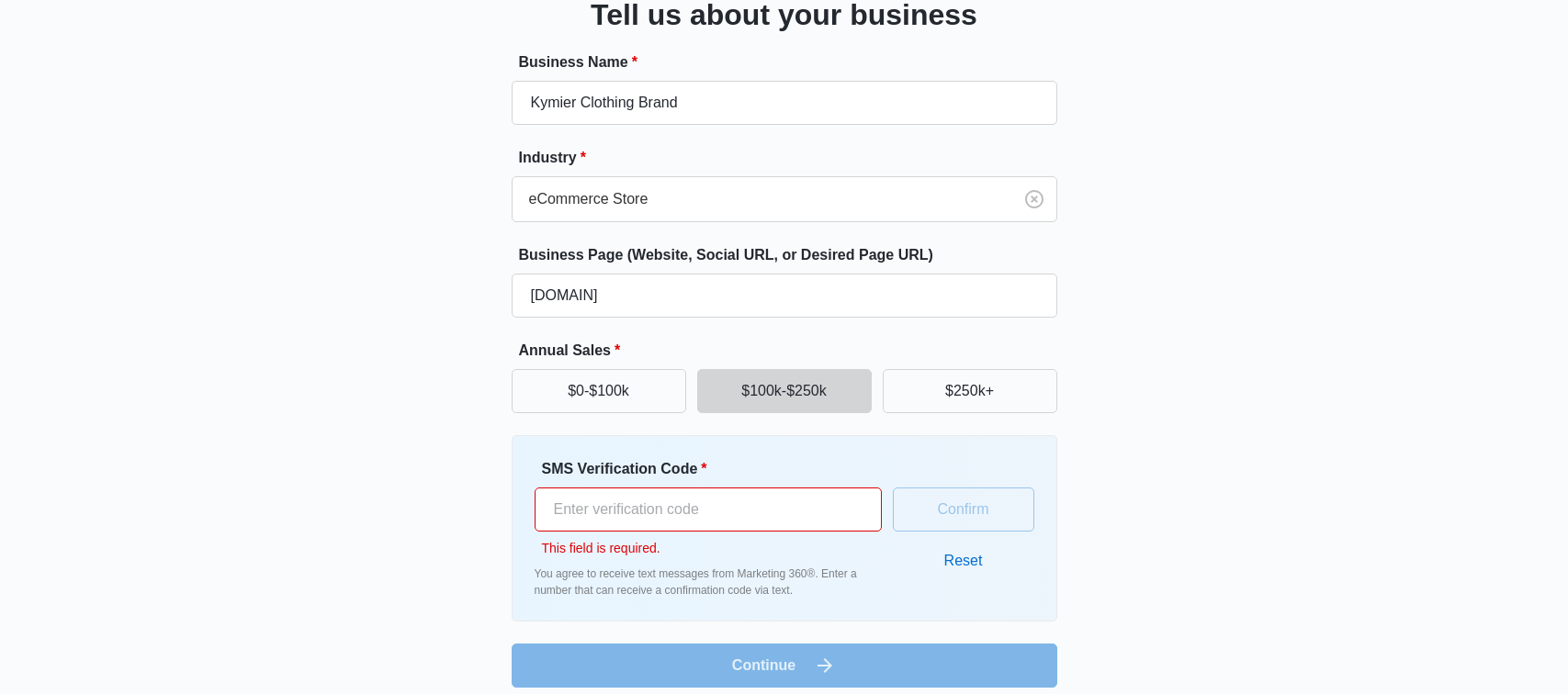 type 